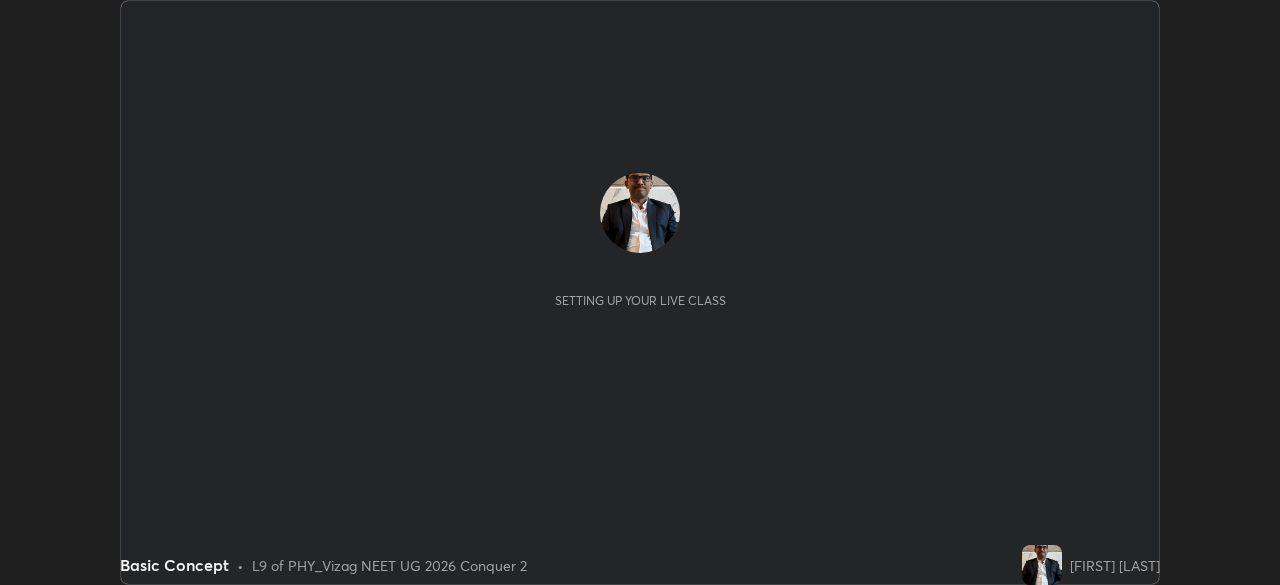 scroll, scrollTop: 0, scrollLeft: 0, axis: both 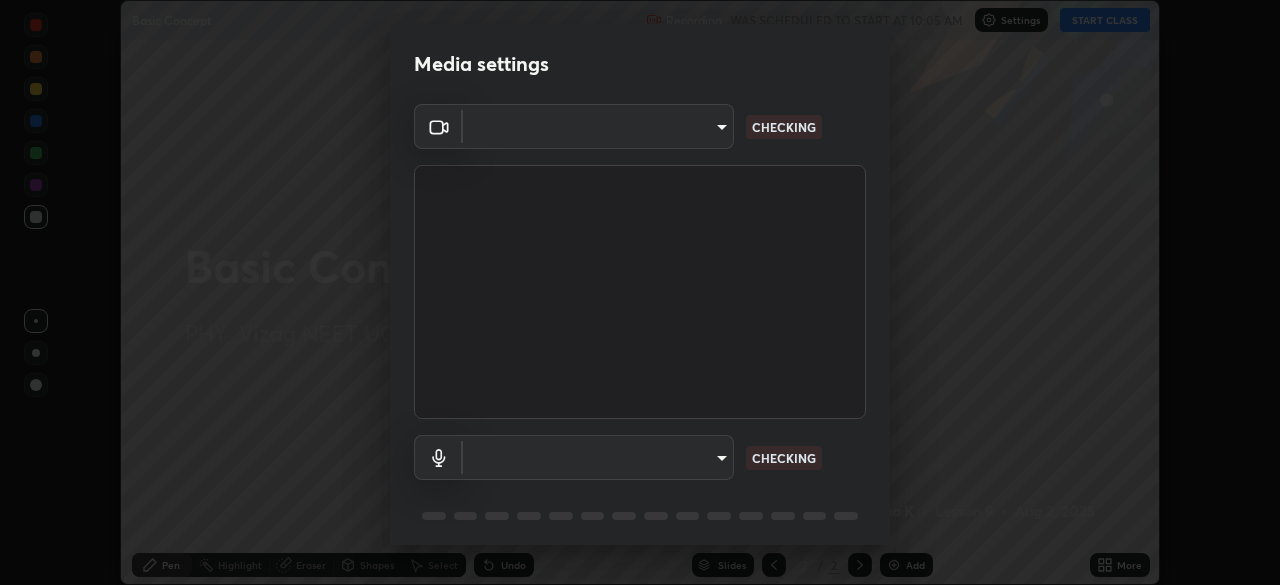 type on "e22b31622504561304a1b81eff57d23c6261876020de6d080eb4e3537e1d0af1" 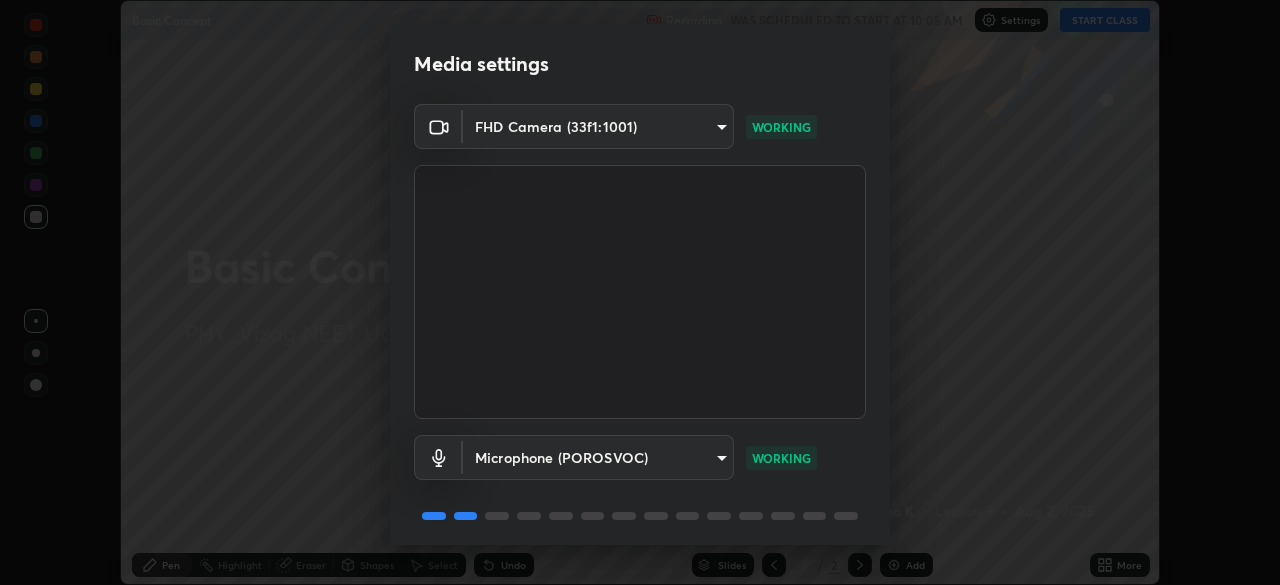 click on "WORKING" at bounding box center [781, 458] 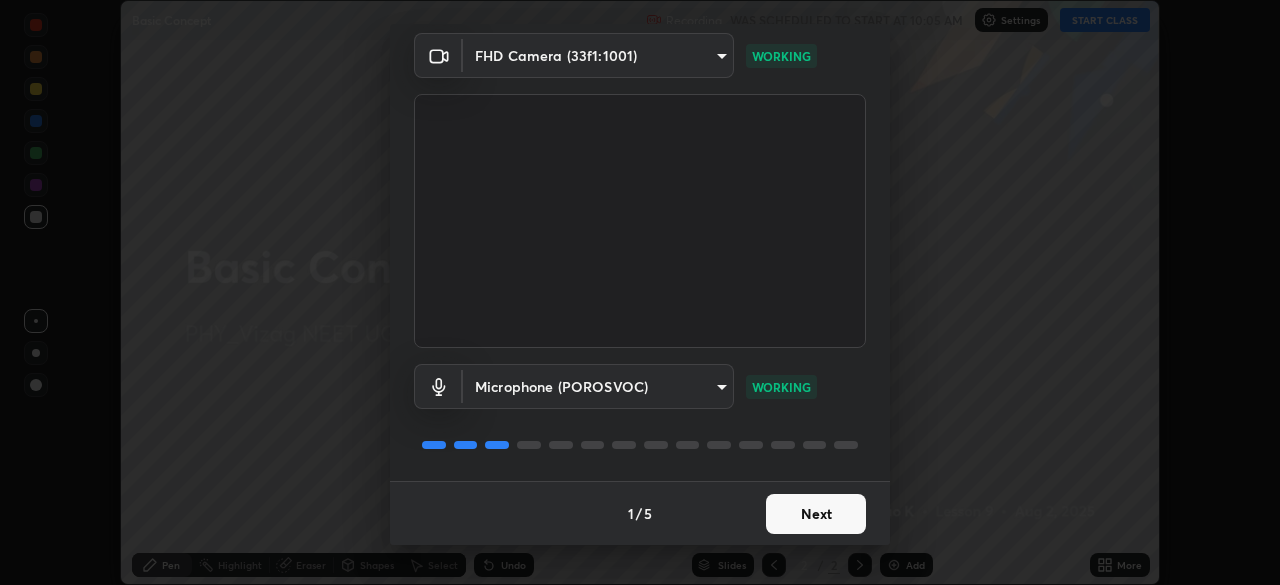 click on "Next" at bounding box center (816, 514) 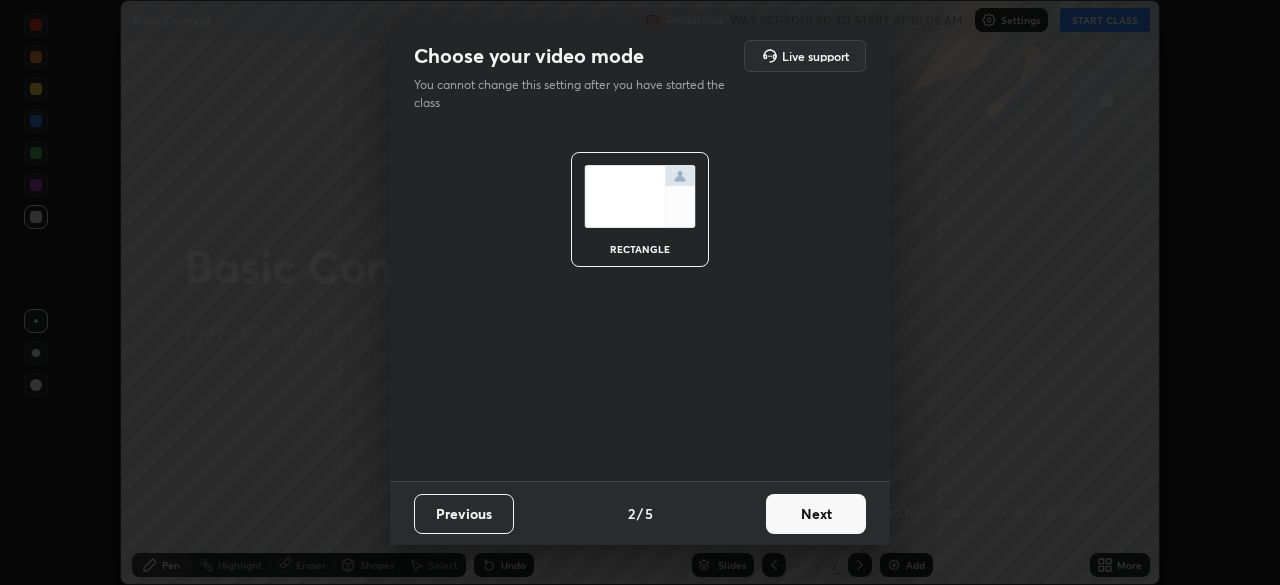 scroll, scrollTop: 0, scrollLeft: 0, axis: both 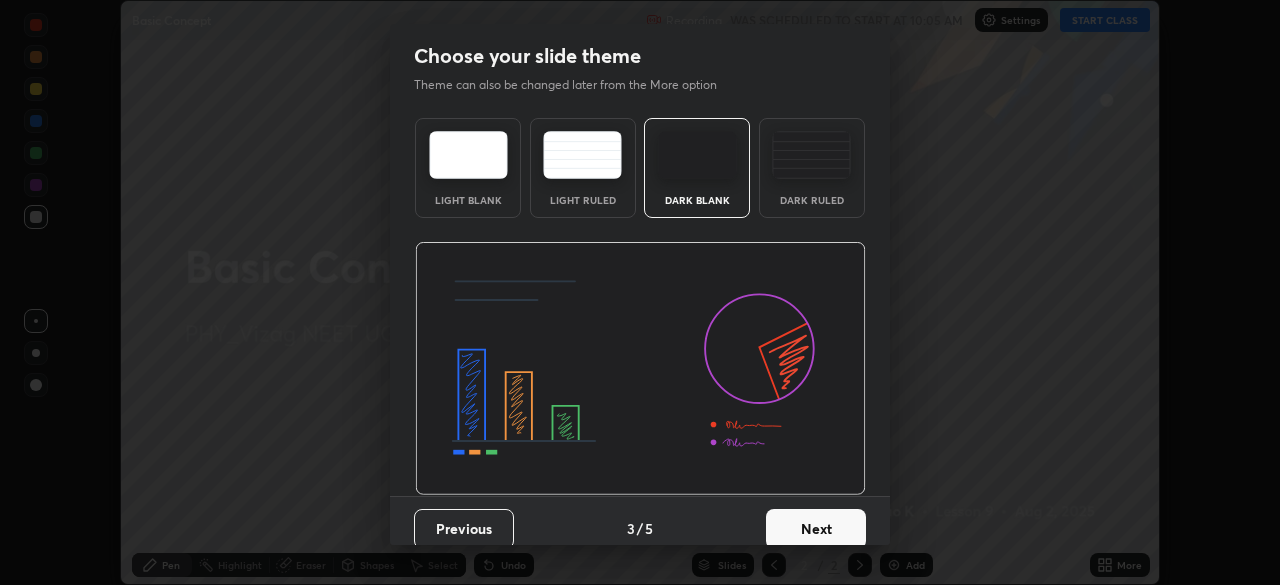 click on "Next" at bounding box center [816, 529] 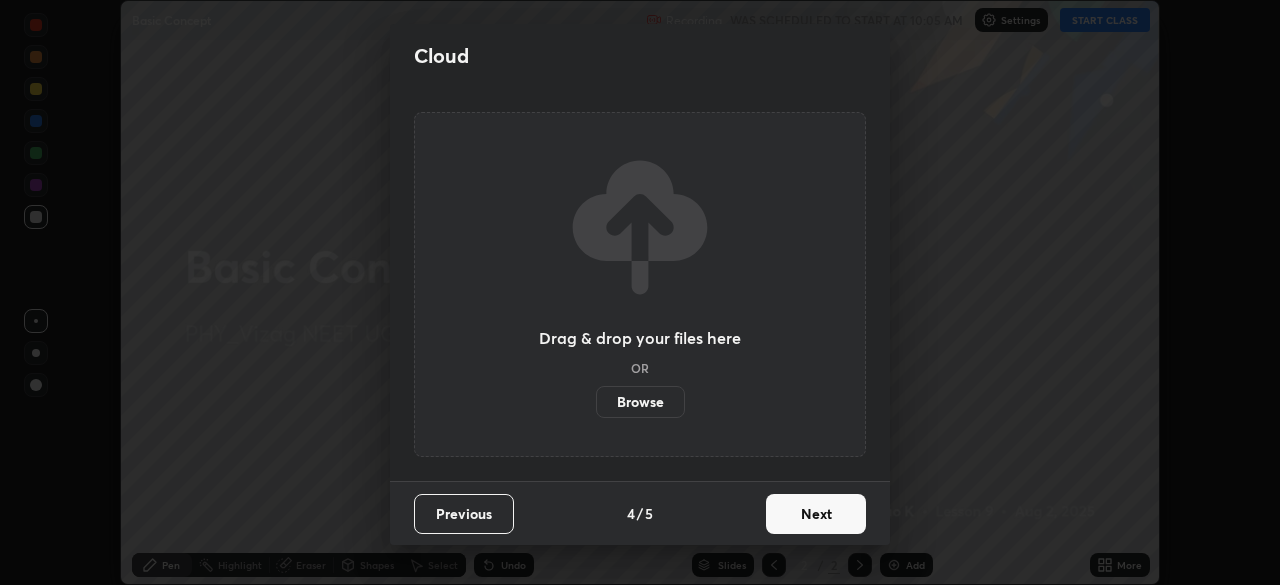 click on "Next" at bounding box center (816, 514) 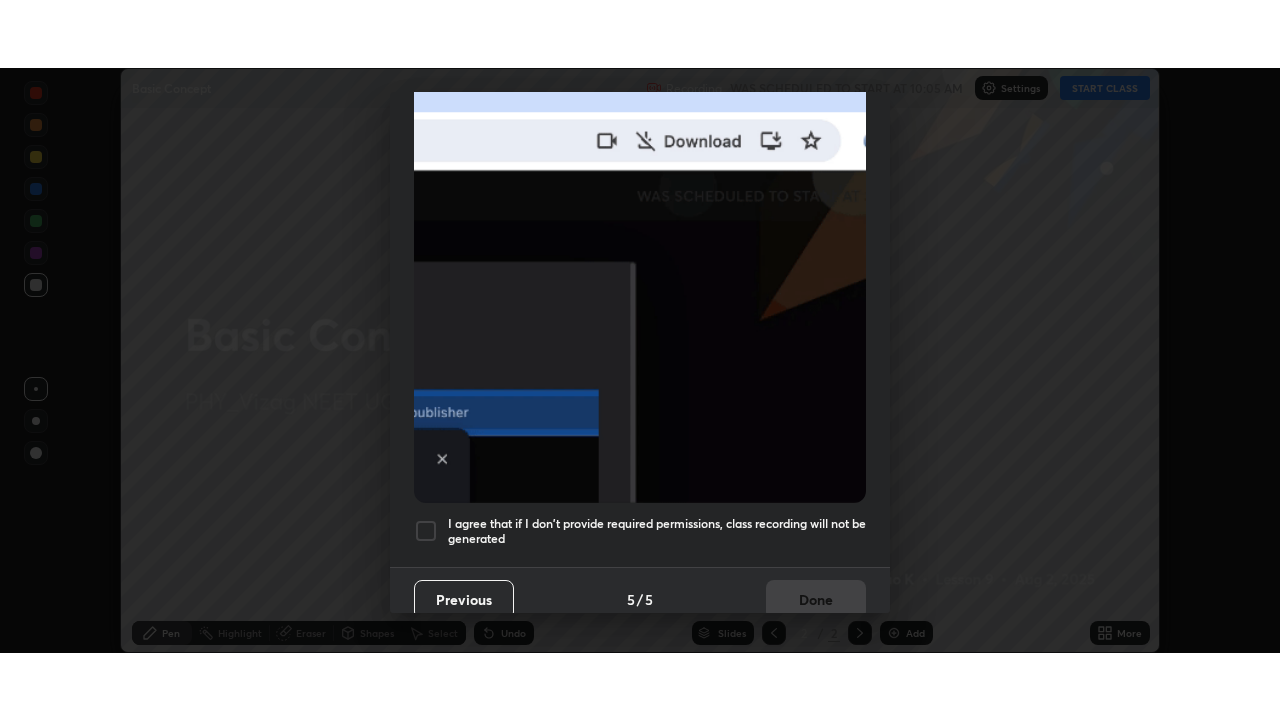 scroll, scrollTop: 479, scrollLeft: 0, axis: vertical 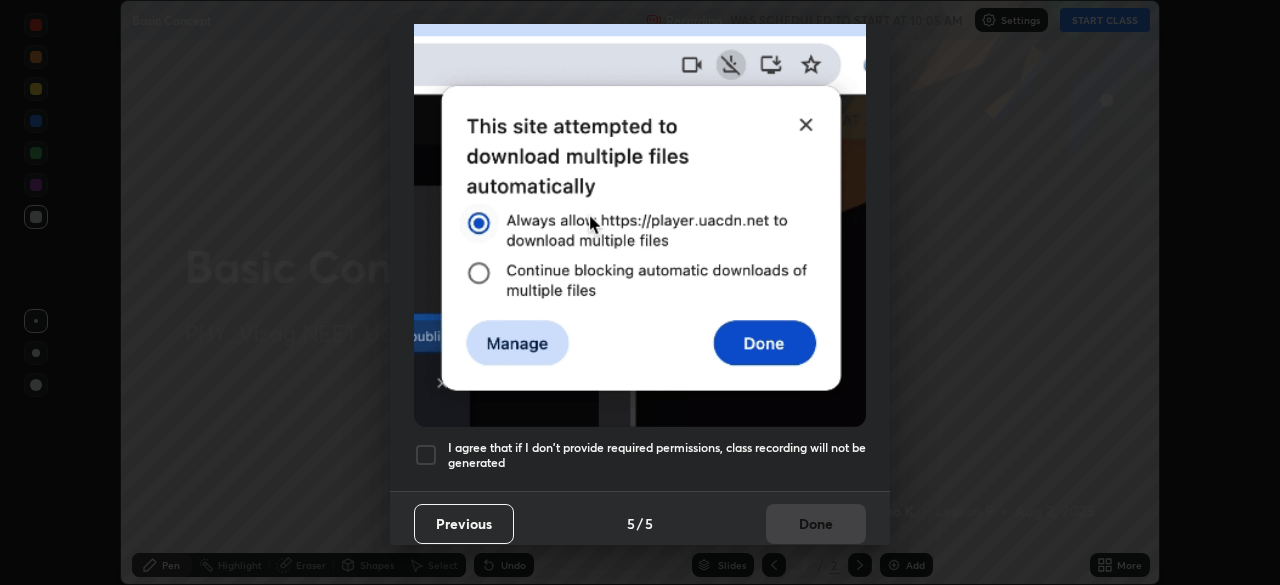 click at bounding box center [426, 455] 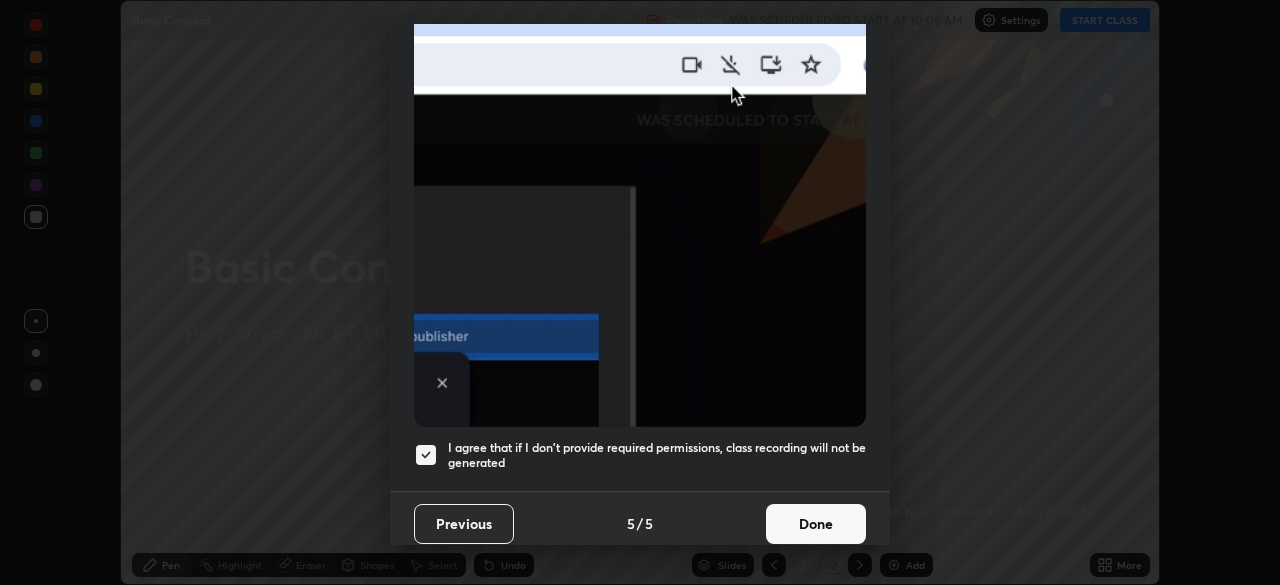 click on "Done" at bounding box center (816, 524) 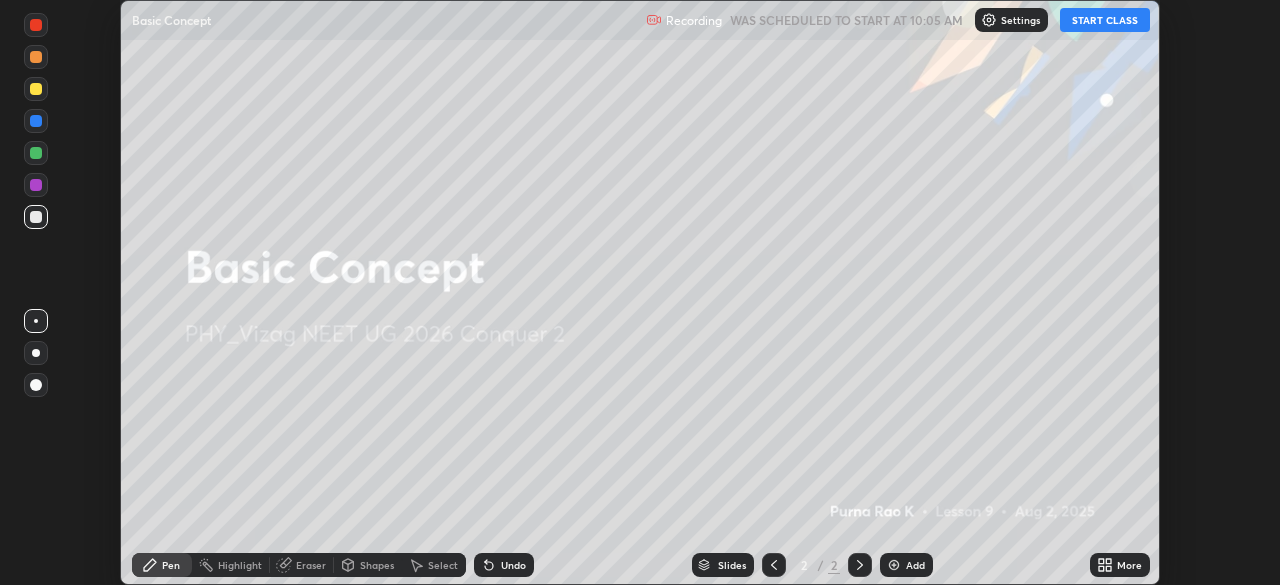 click 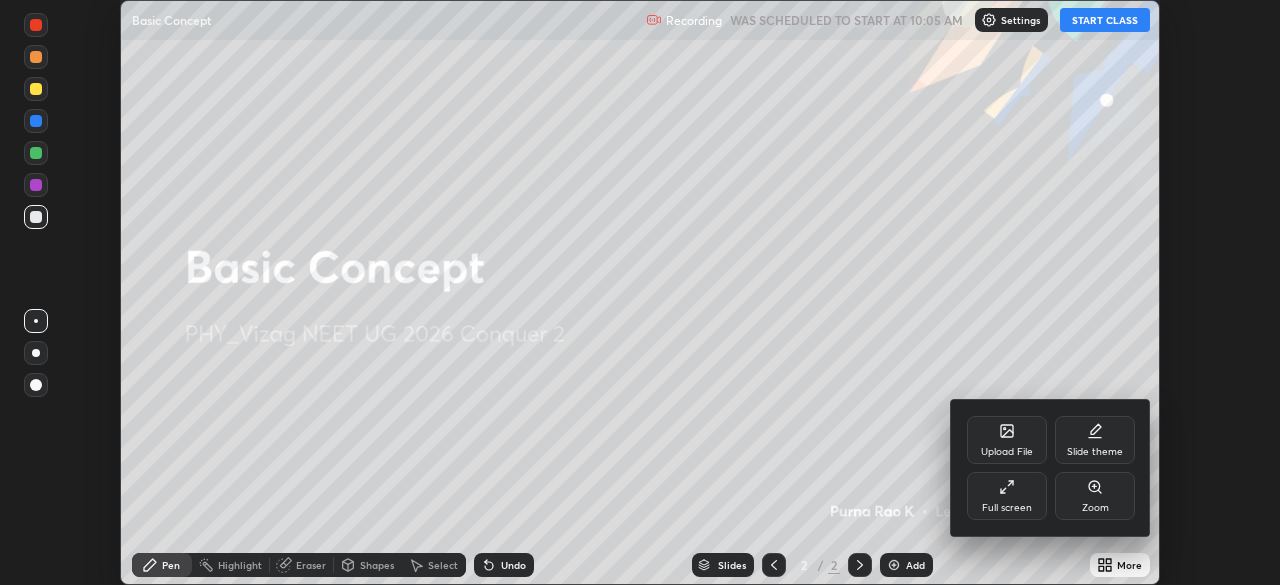 click 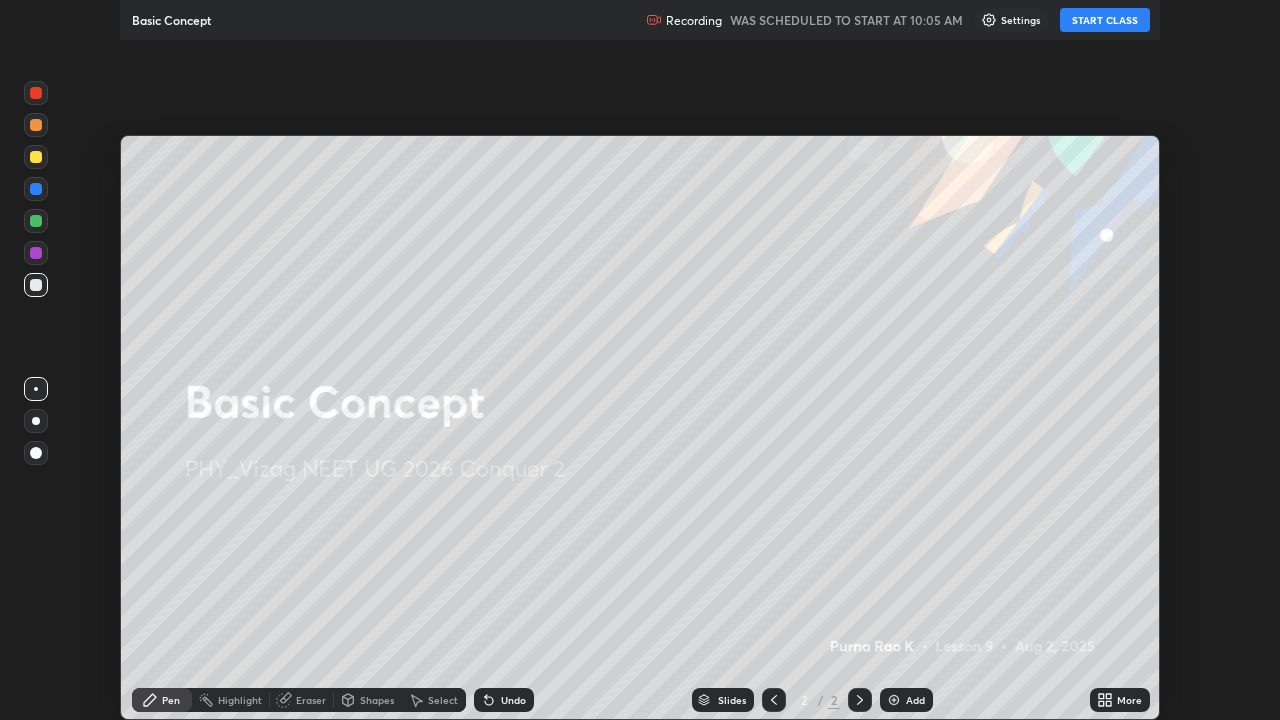 scroll, scrollTop: 99280, scrollLeft: 98720, axis: both 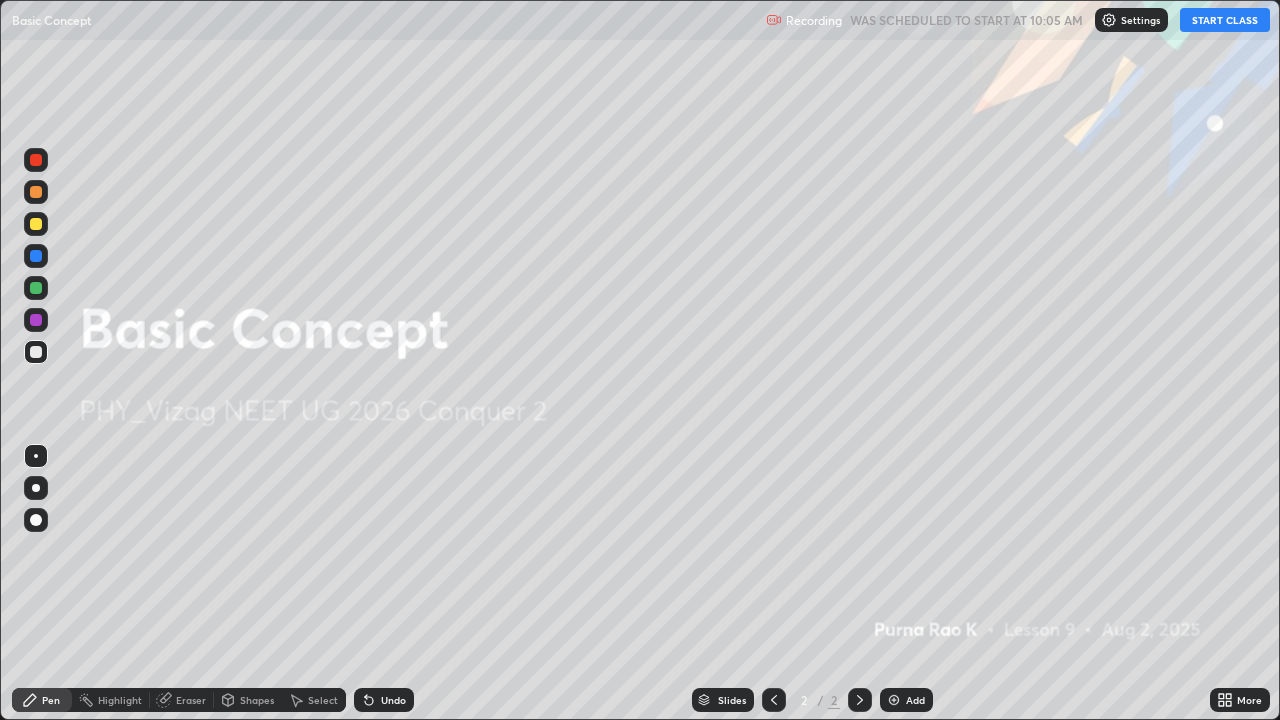 click on "START CLASS" at bounding box center [1225, 20] 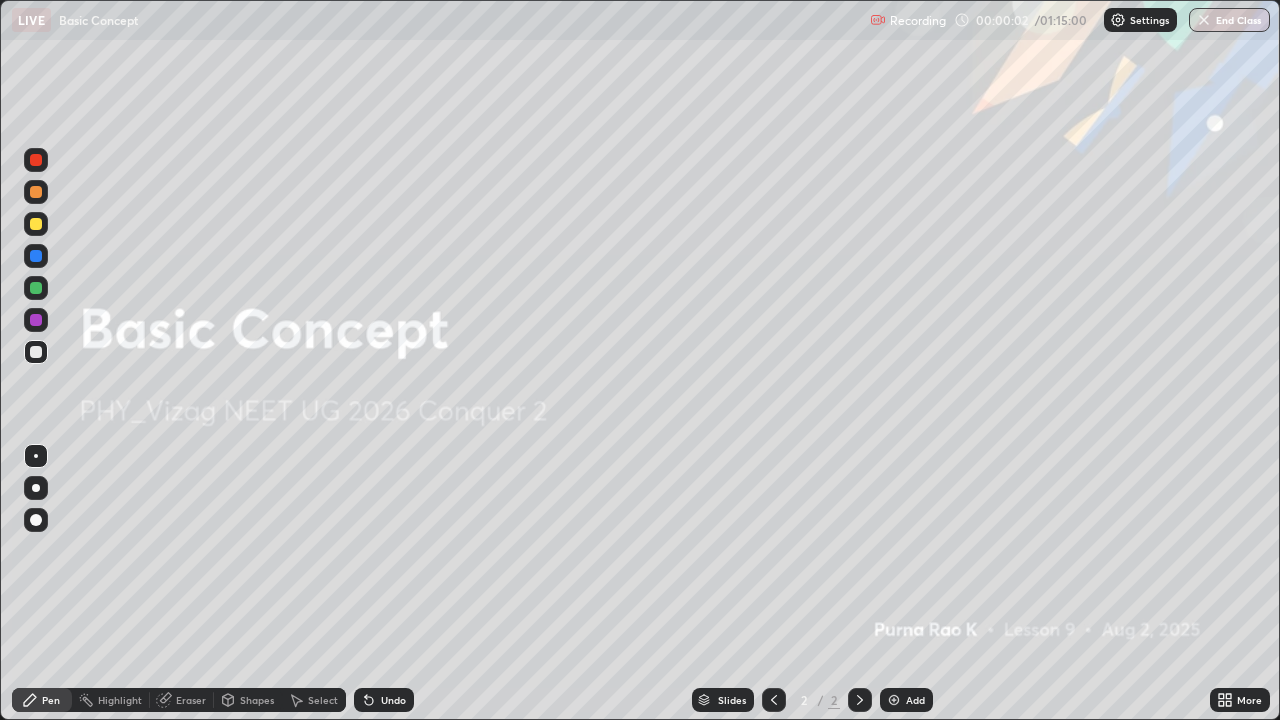 click on "Add" at bounding box center (915, 700) 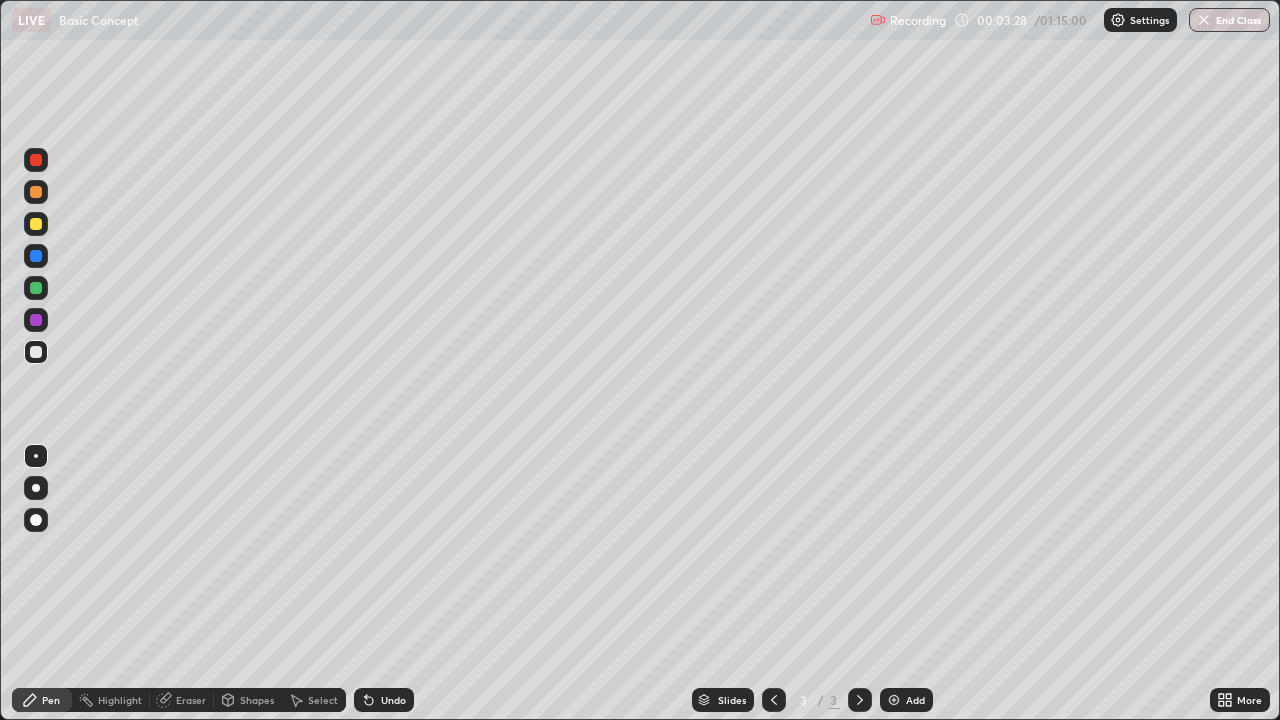 click on "Eraser" at bounding box center [182, 700] 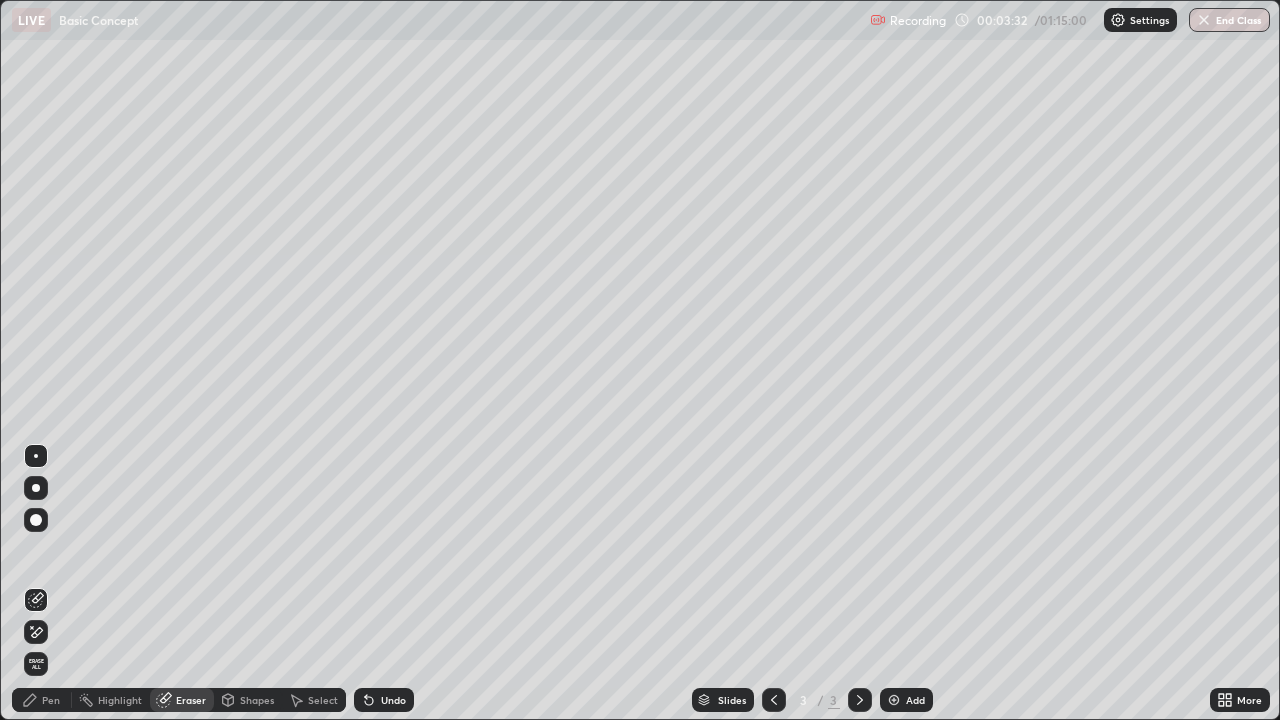 click on "Pen" at bounding box center (51, 700) 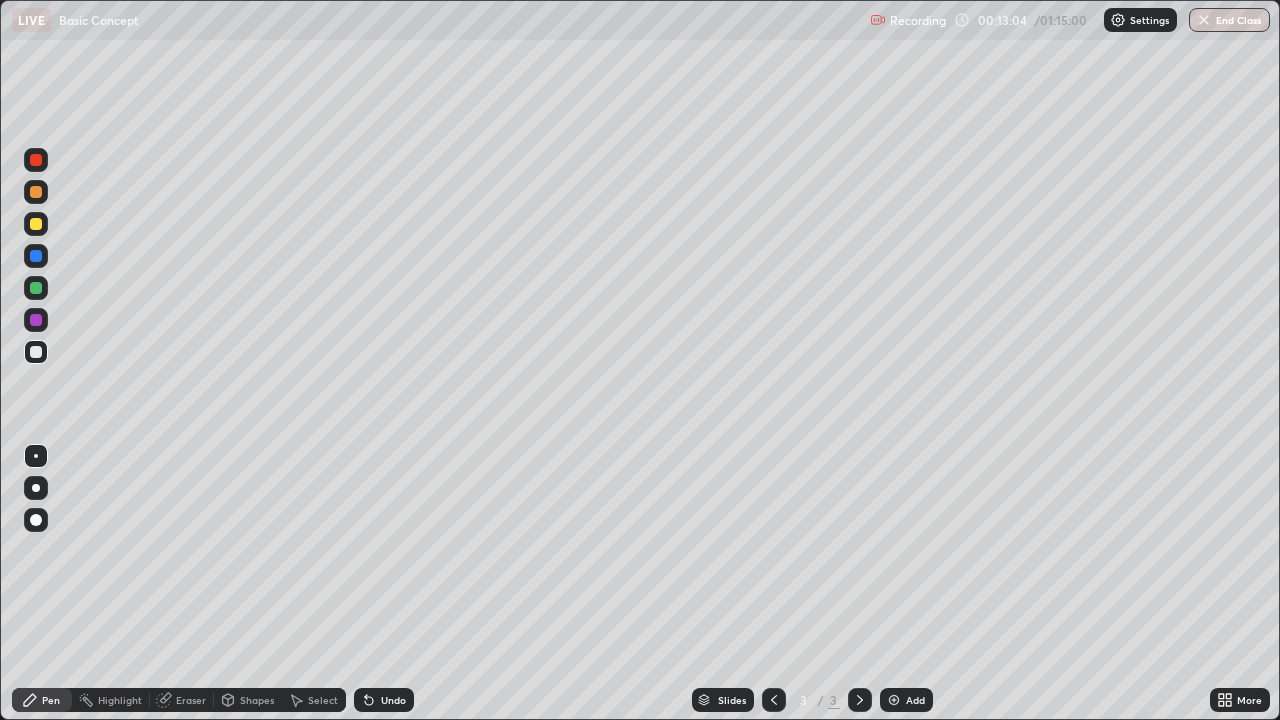click at bounding box center [894, 700] 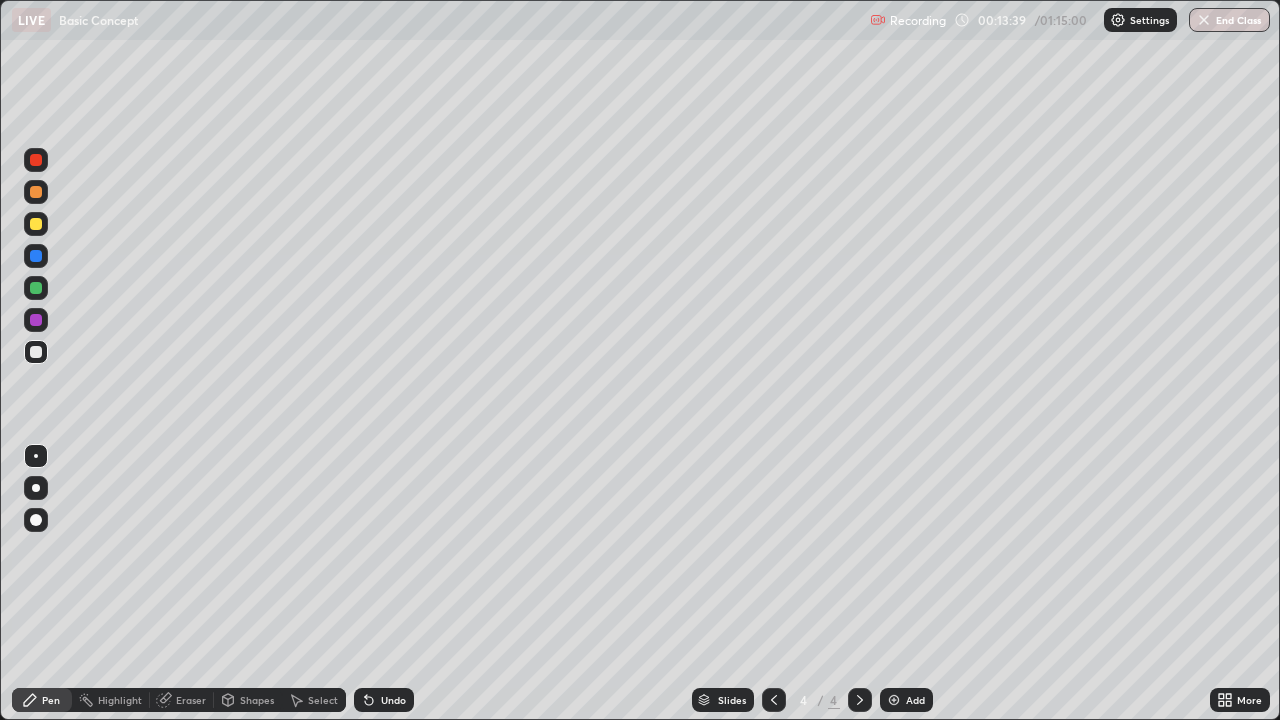 click at bounding box center [36, 320] 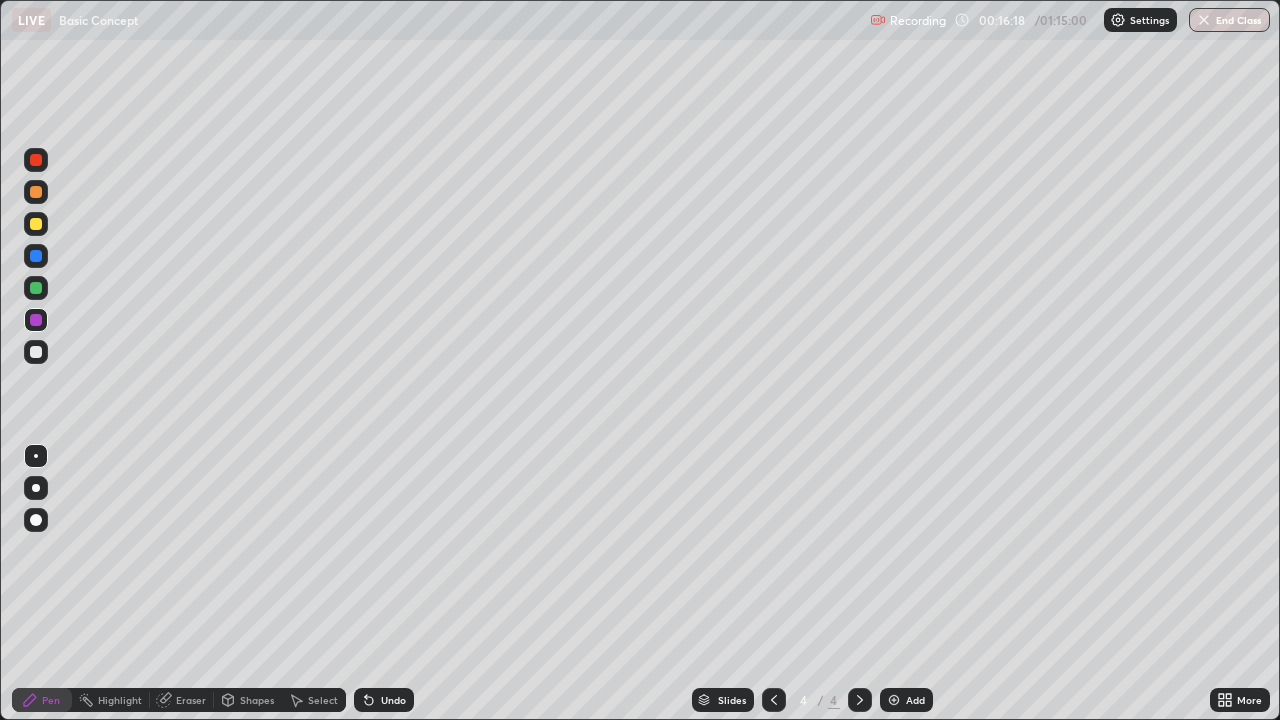 click on "Highlight" at bounding box center [111, 700] 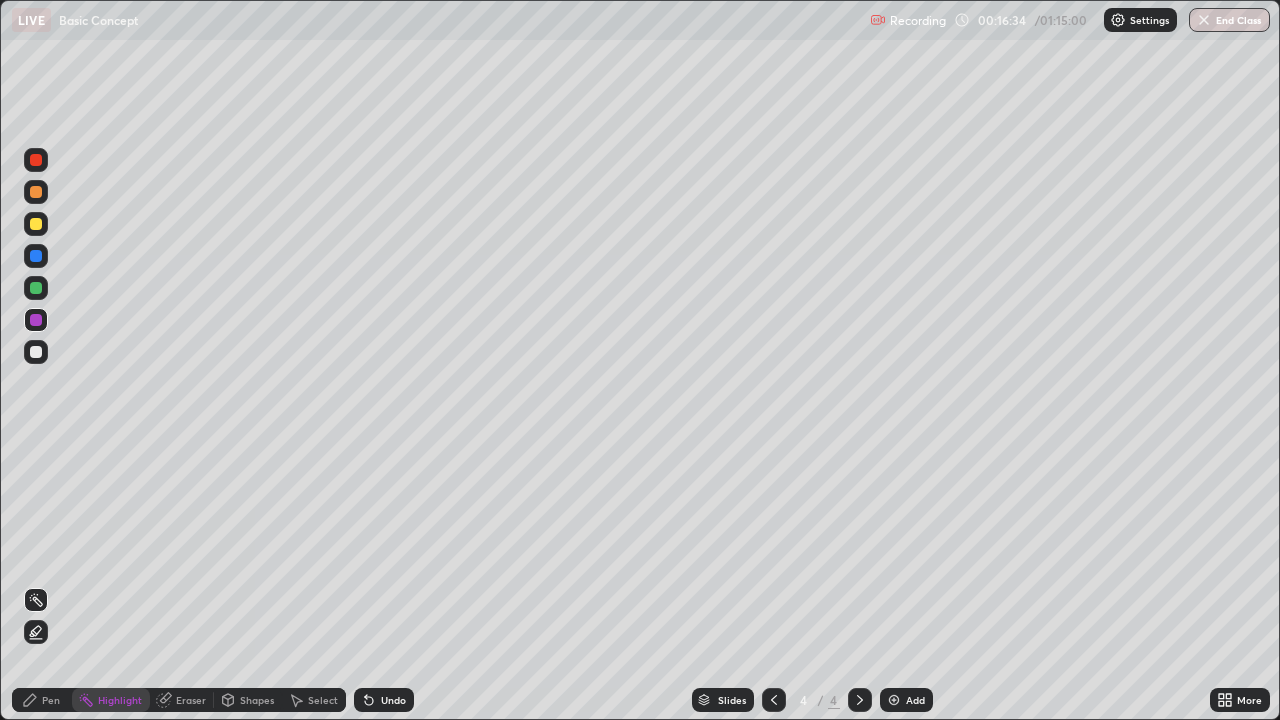 click on "Pen" at bounding box center (51, 700) 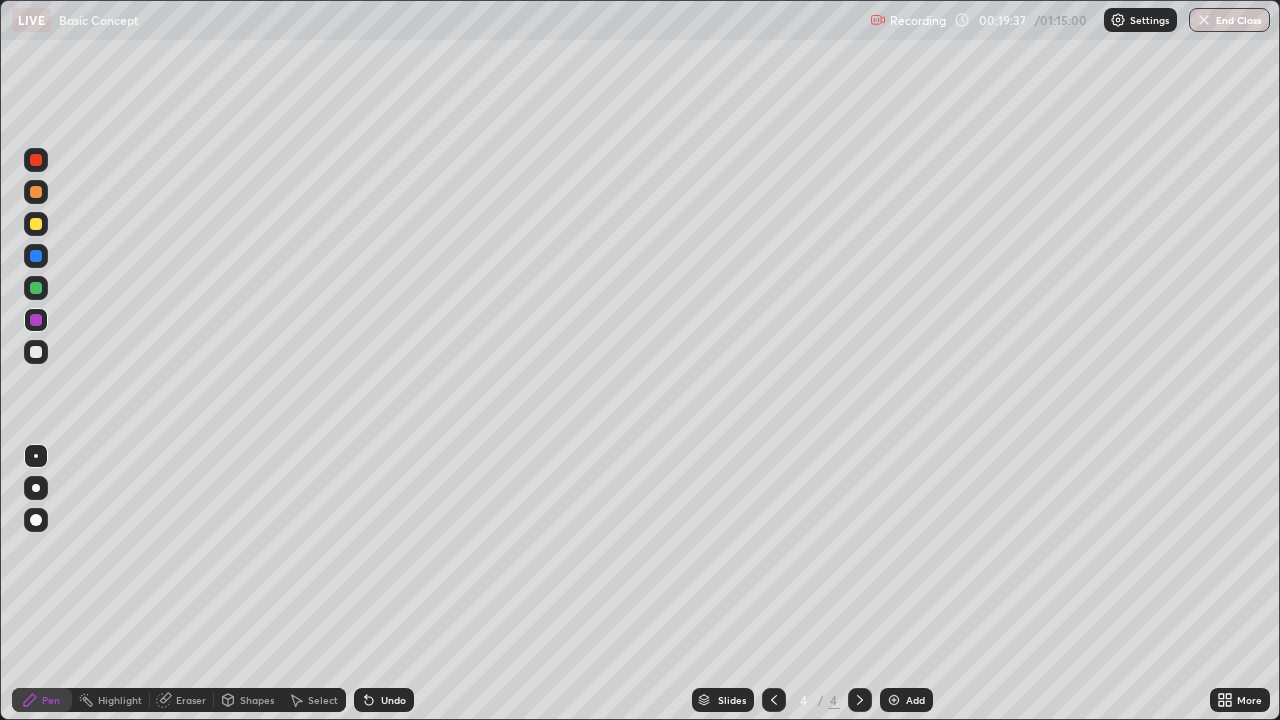 click on "Eraser" at bounding box center (191, 700) 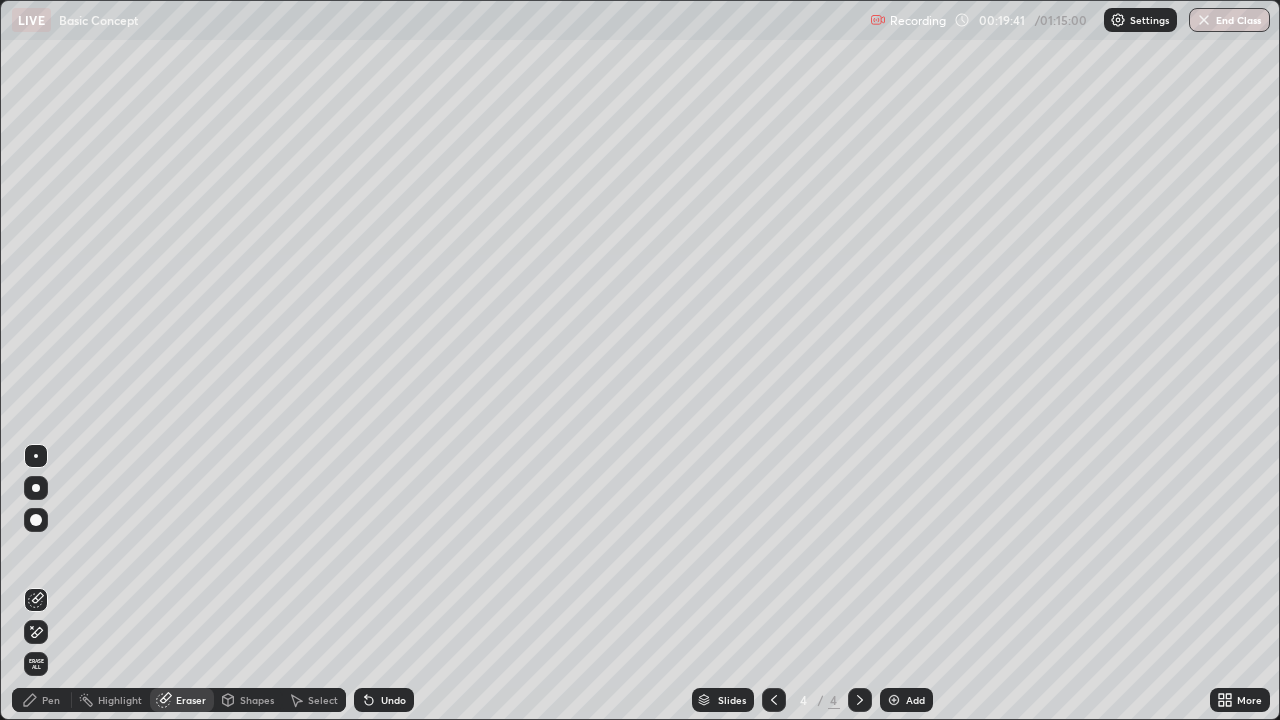 click on "Pen" at bounding box center (51, 700) 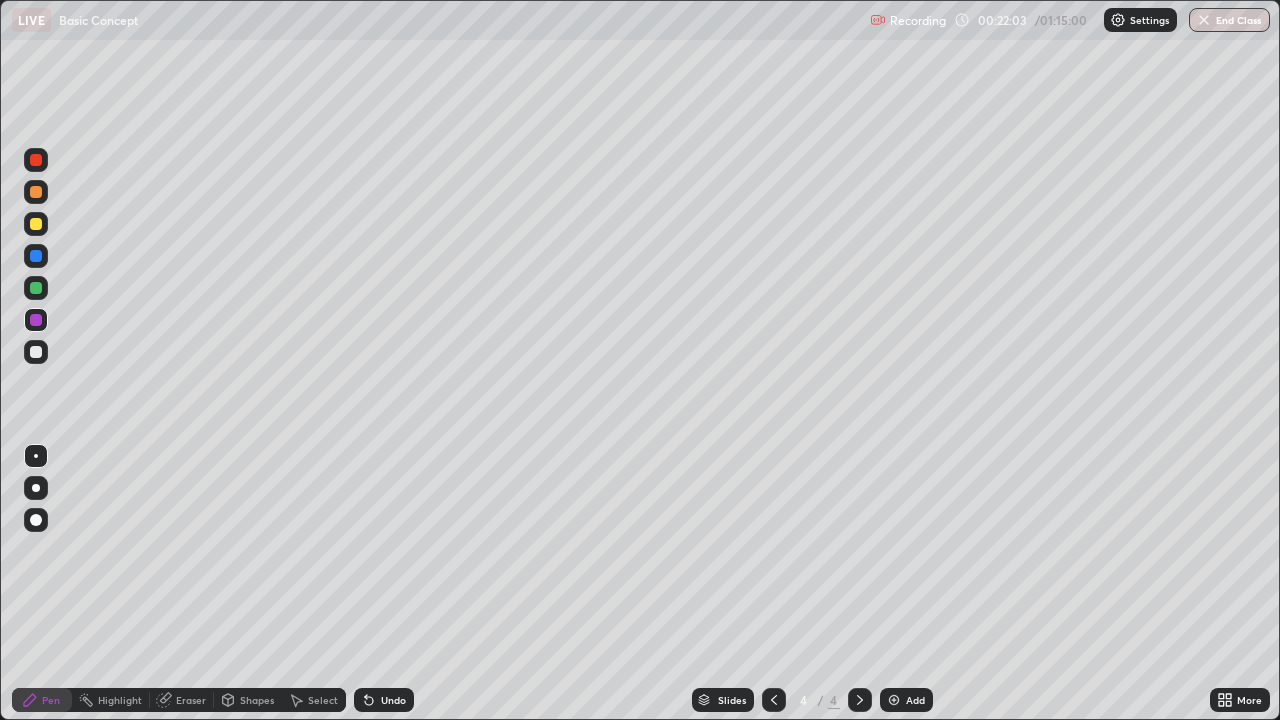 click at bounding box center [36, 224] 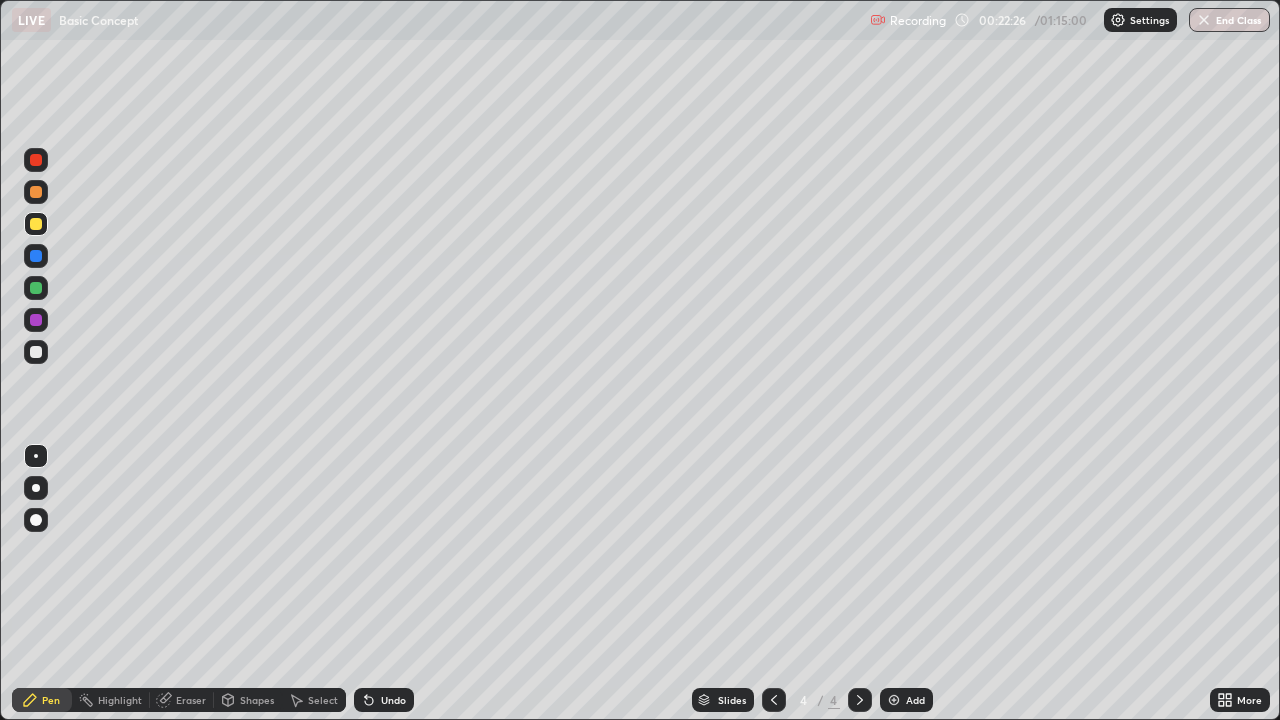 click at bounding box center (36, 192) 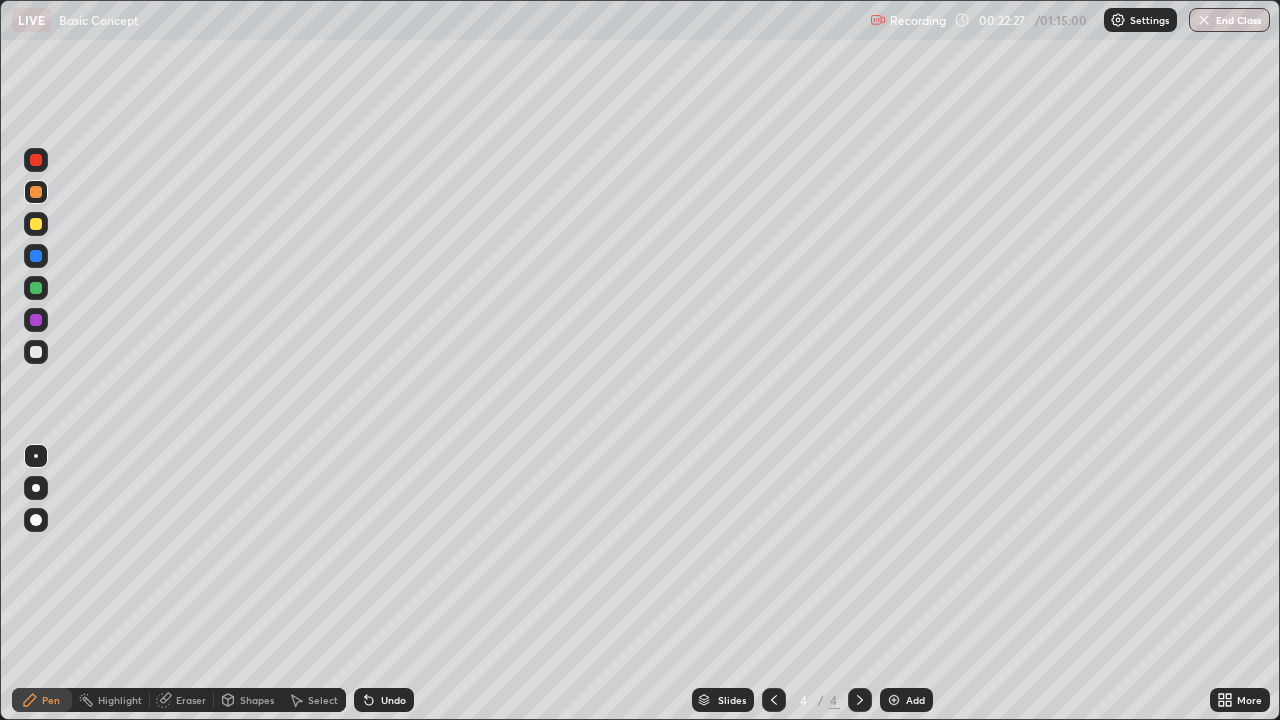click at bounding box center (36, 192) 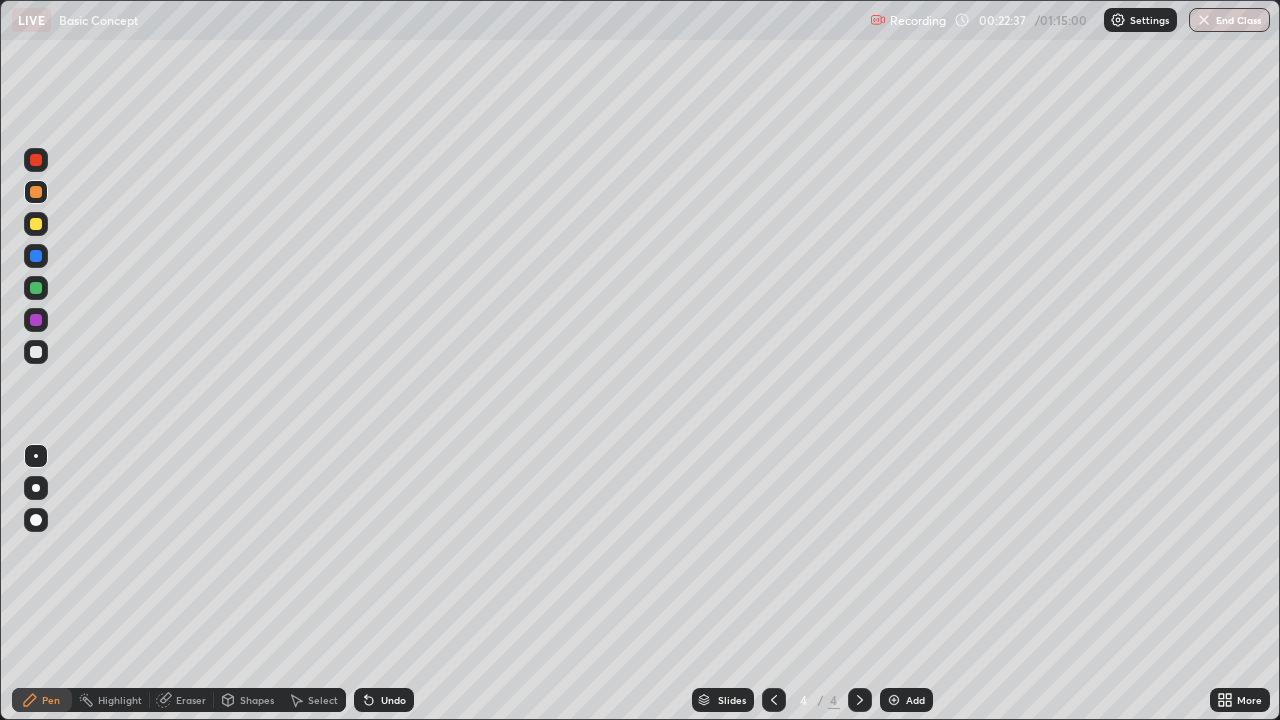 click on "Undo" at bounding box center (393, 700) 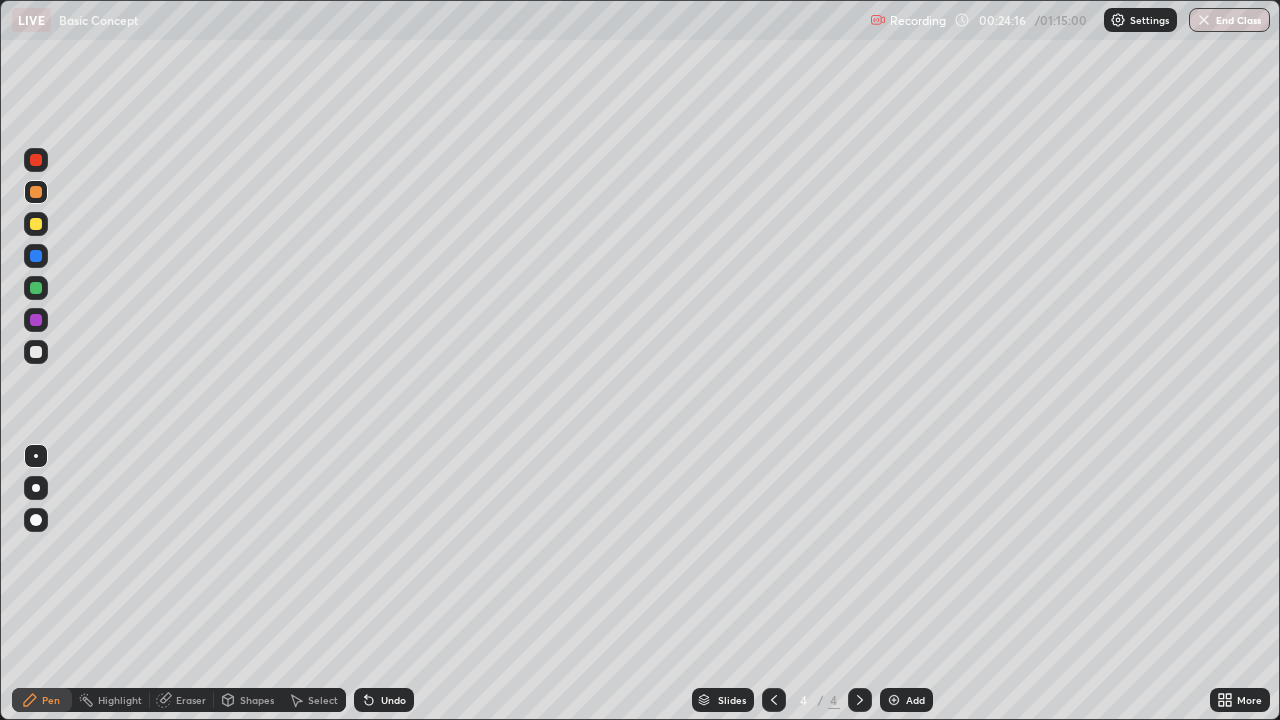 click on "Undo" at bounding box center [384, 700] 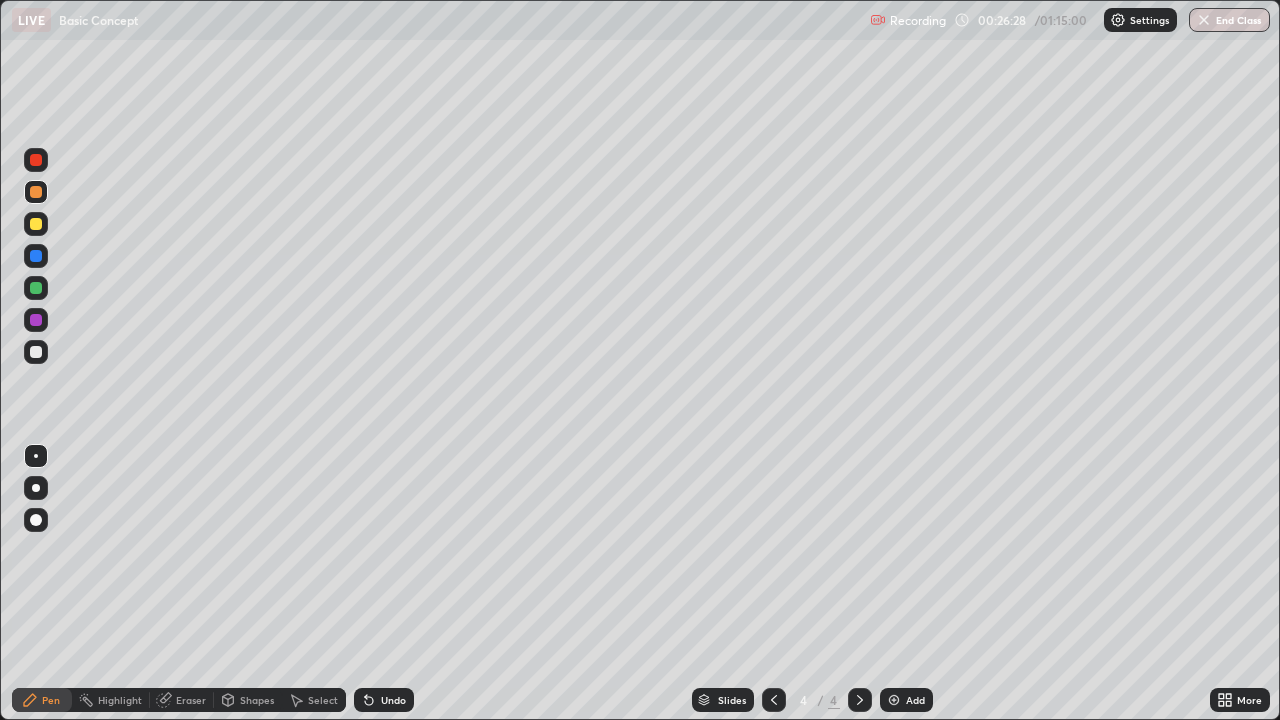 click at bounding box center (894, 700) 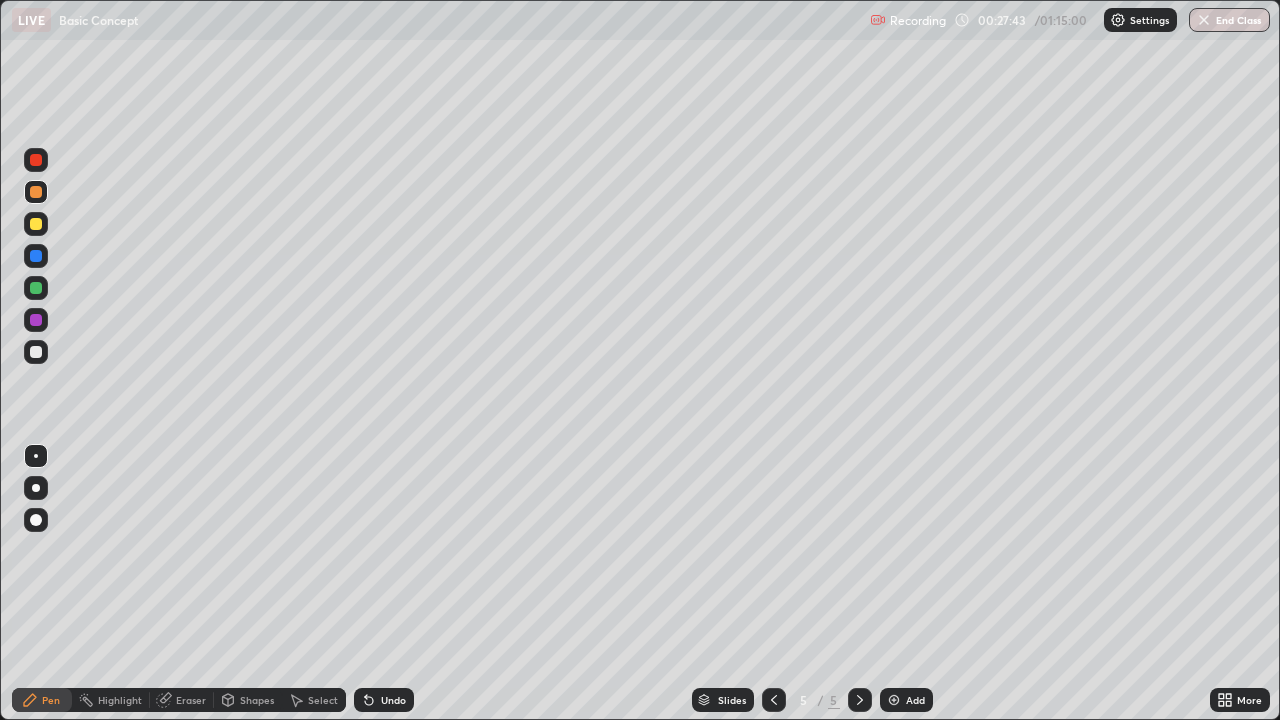 click on "Undo" at bounding box center (384, 700) 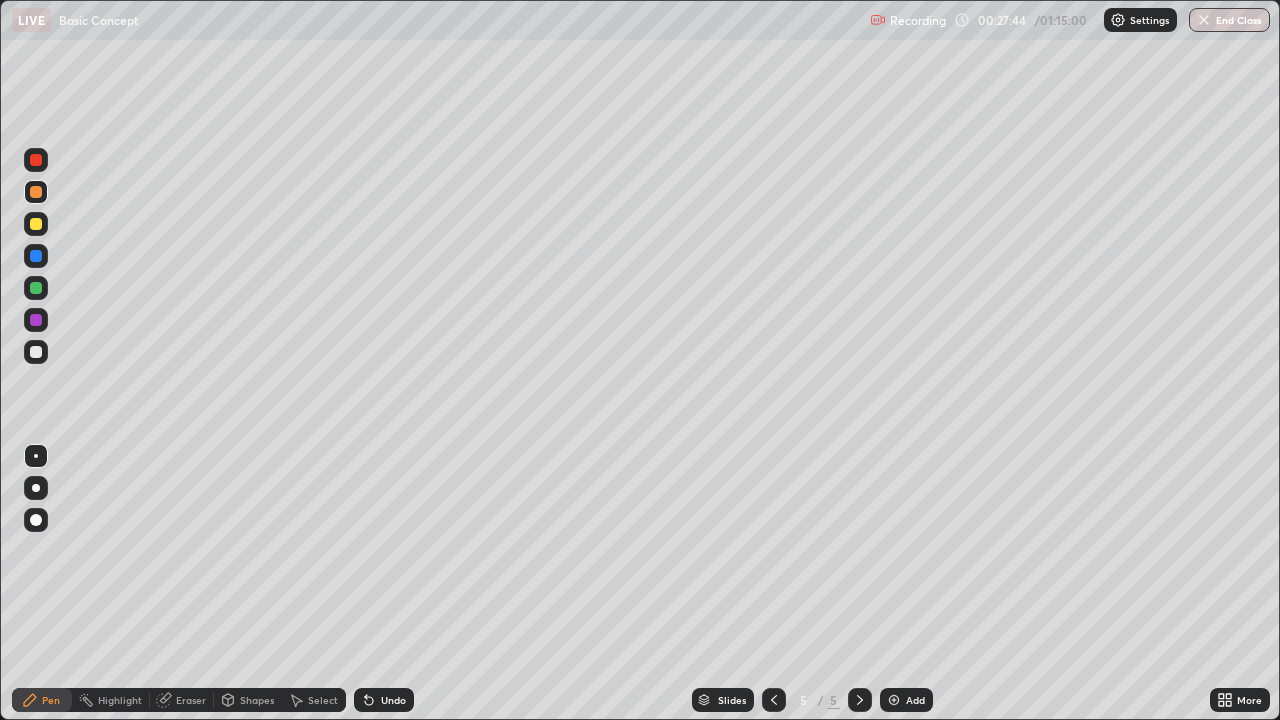 click on "Undo" at bounding box center (393, 700) 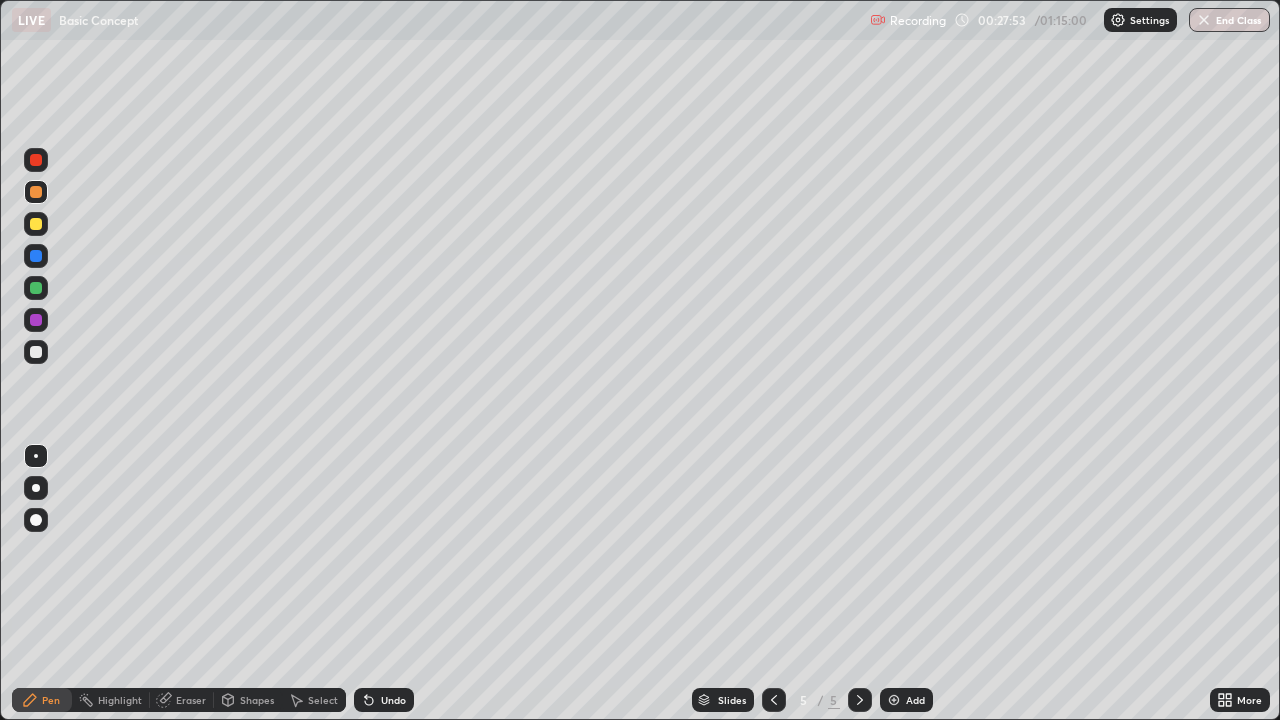 click on "Undo" at bounding box center (384, 700) 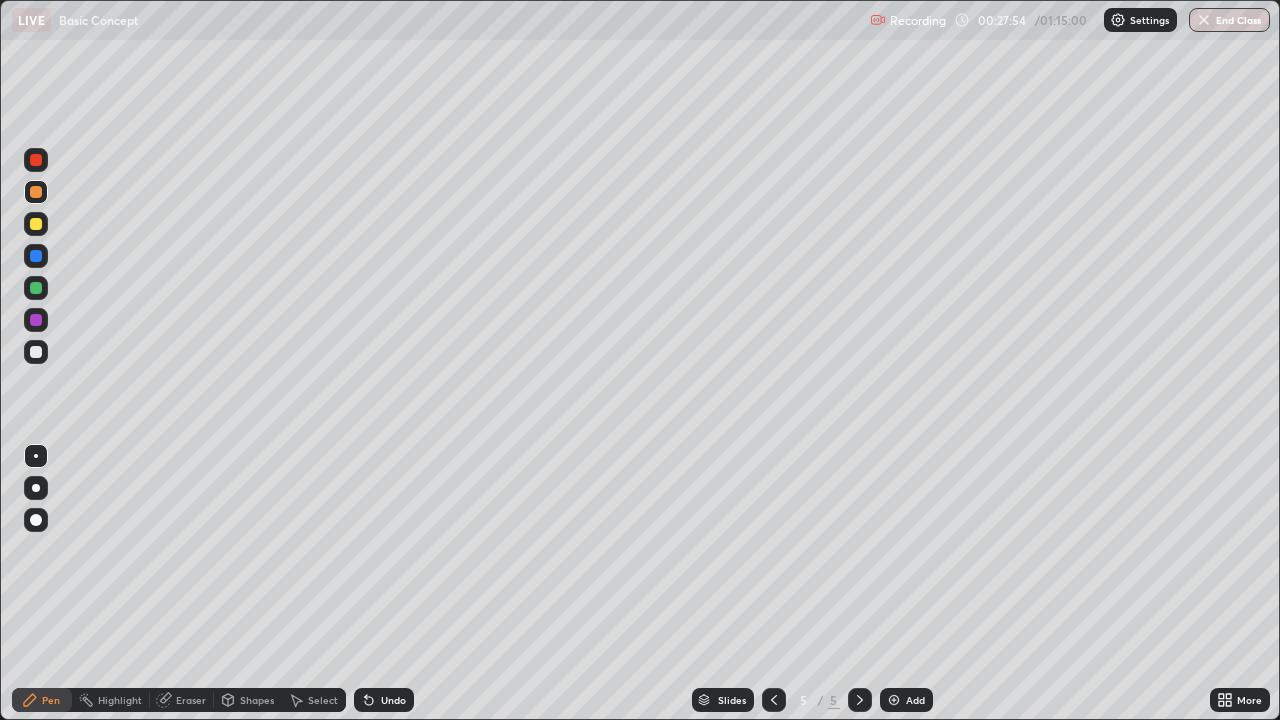click on "Undo" at bounding box center [393, 700] 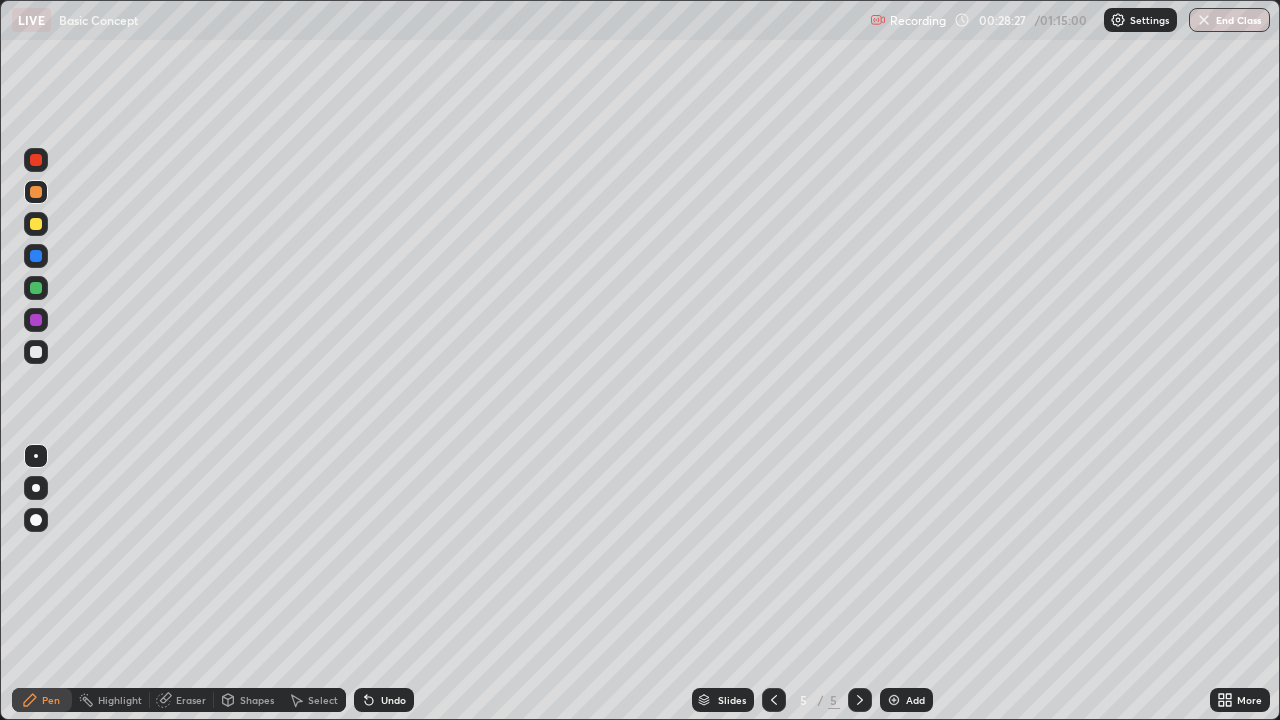 click at bounding box center (36, 256) 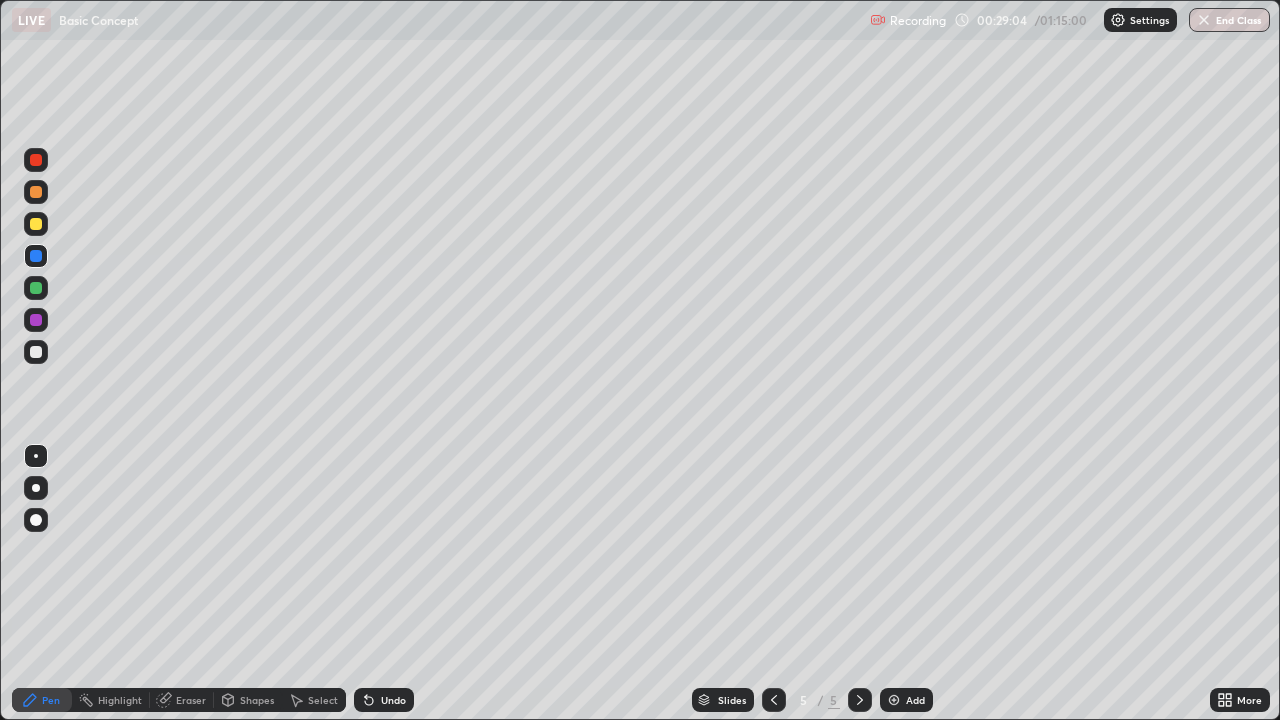 click at bounding box center (36, 320) 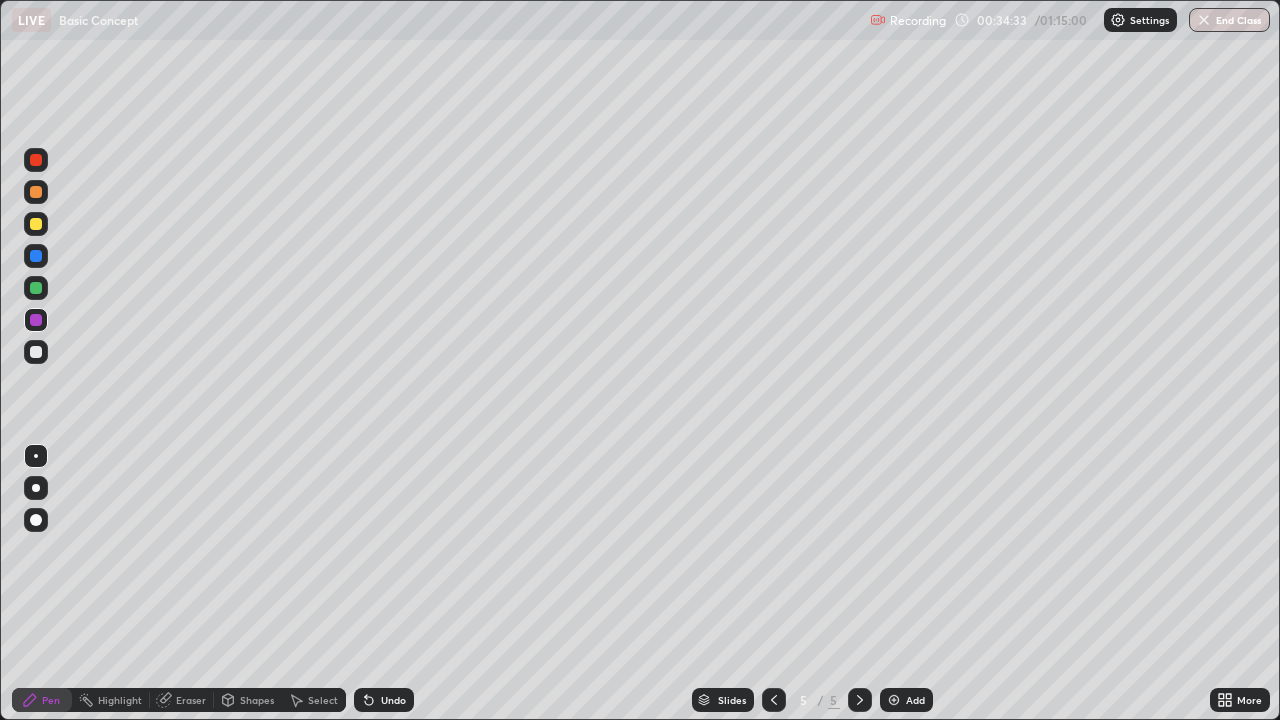 click at bounding box center [36, 256] 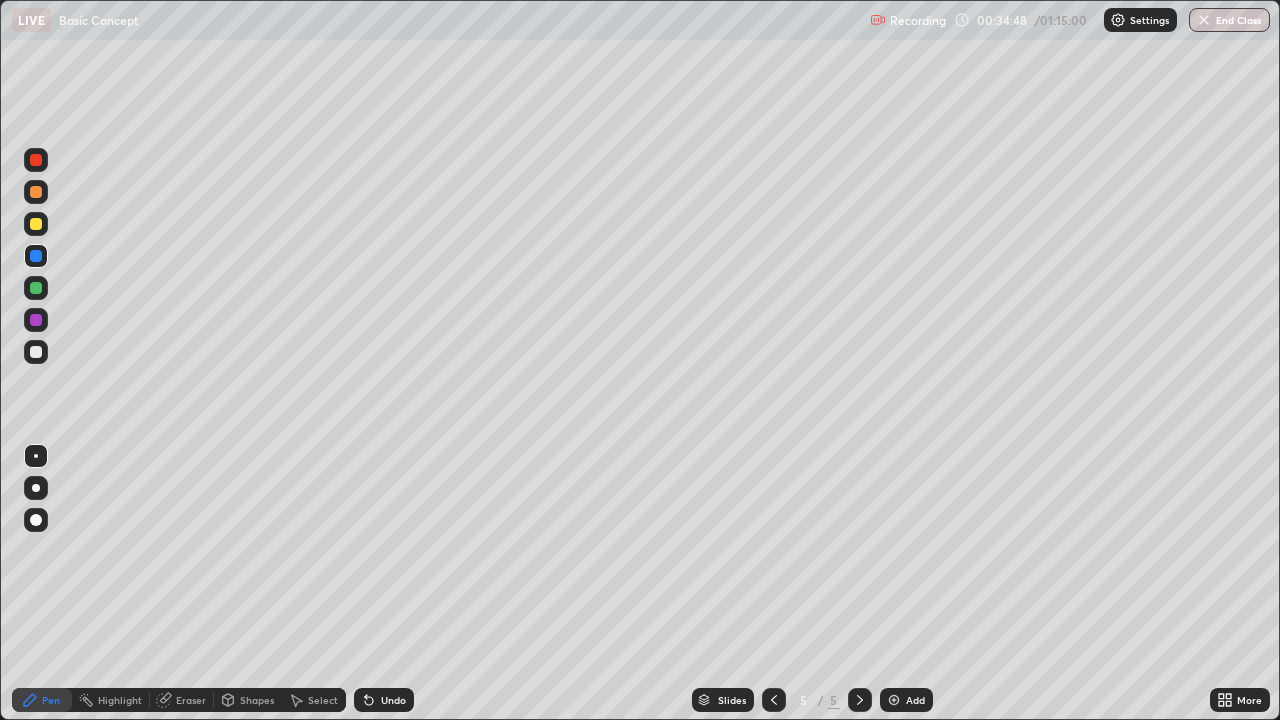 click at bounding box center [36, 320] 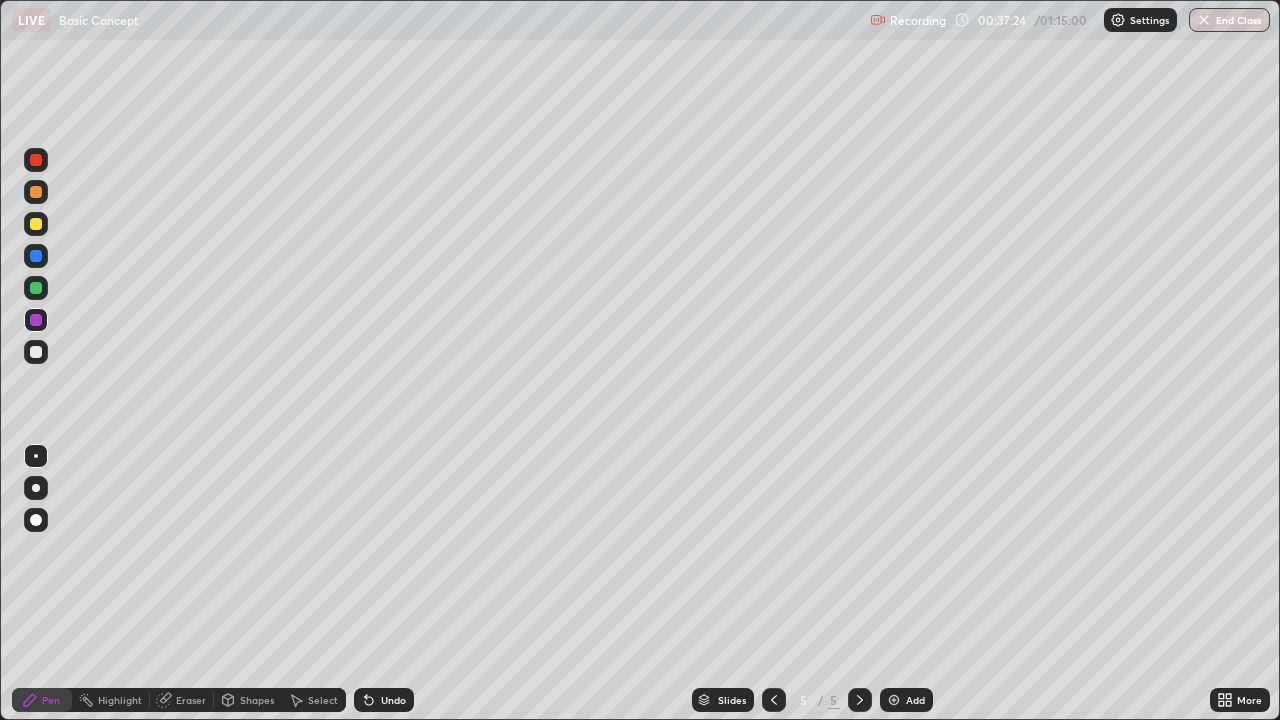 click on "Eraser" at bounding box center [191, 700] 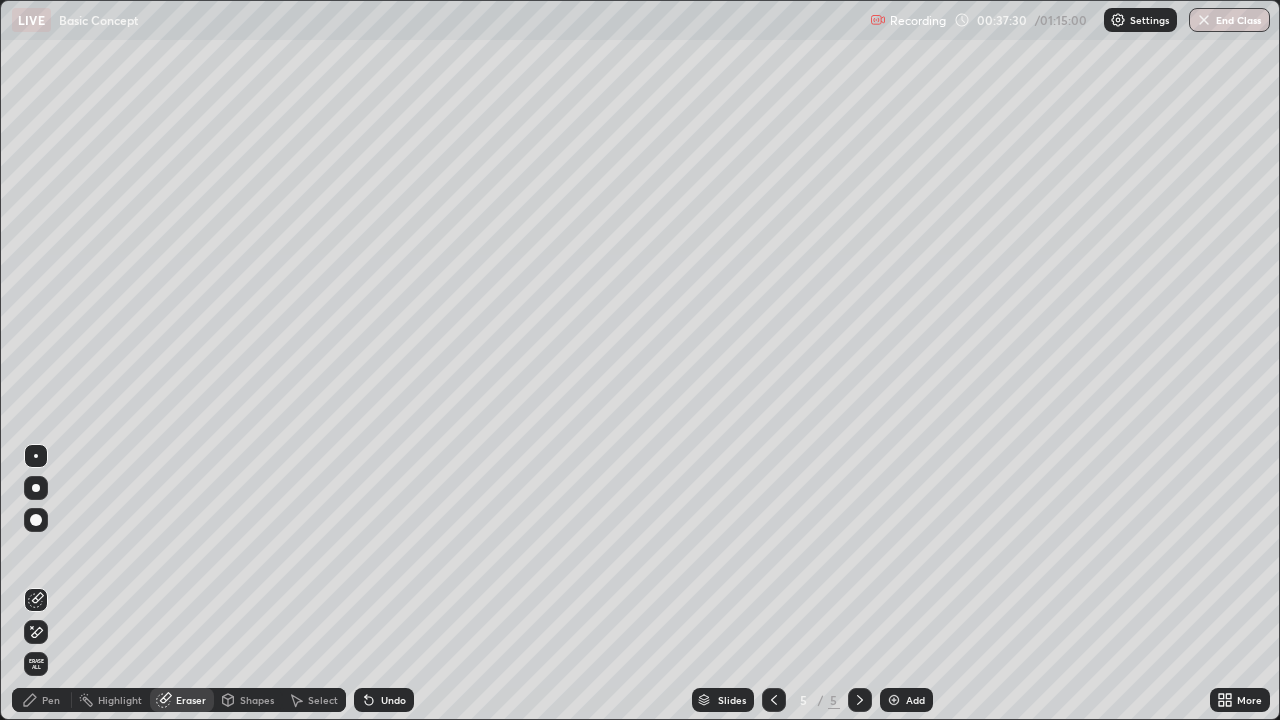 click on "Pen" at bounding box center [51, 700] 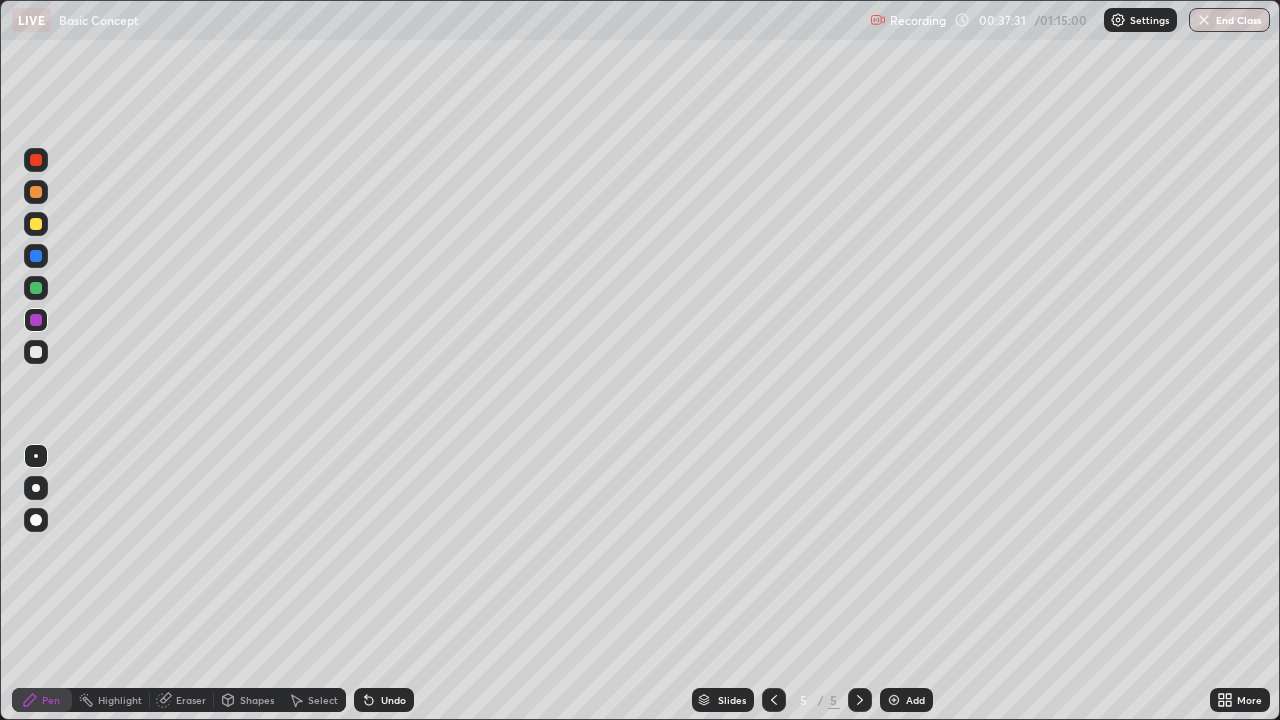 click at bounding box center [36, 192] 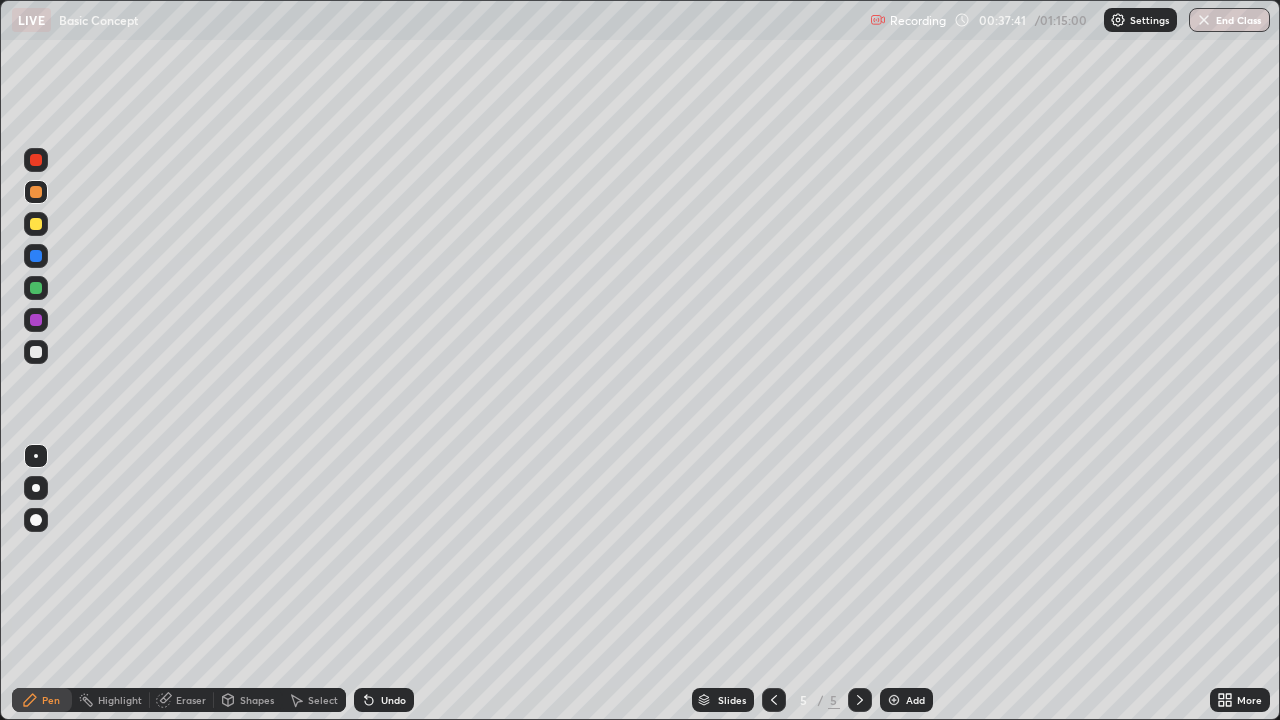 click on "Eraser" at bounding box center [182, 700] 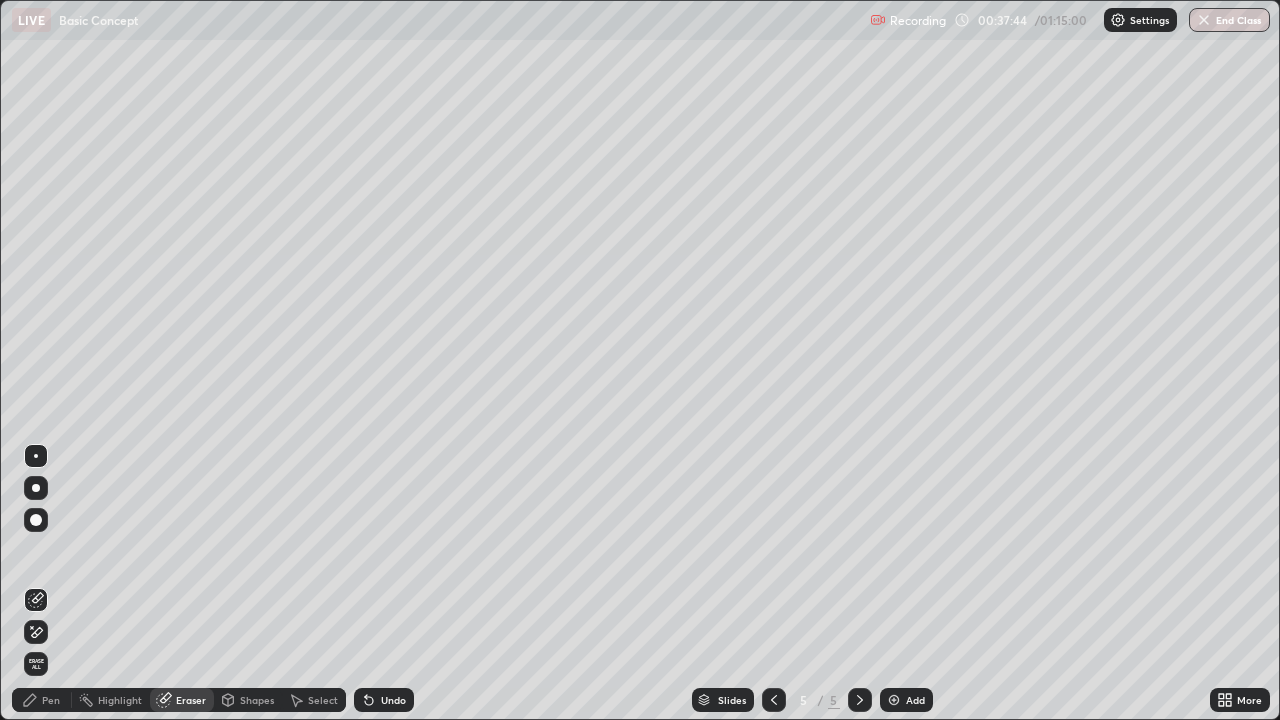 click on "Pen" at bounding box center [51, 700] 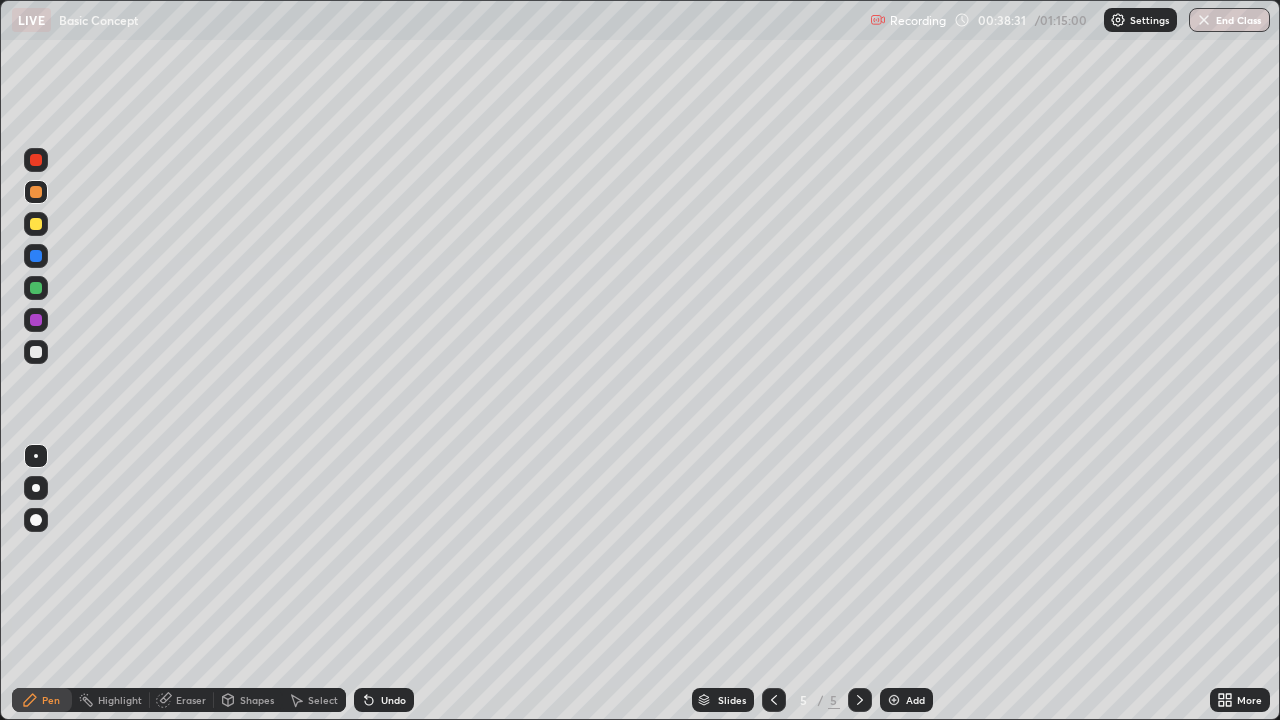click on "Undo" at bounding box center (393, 700) 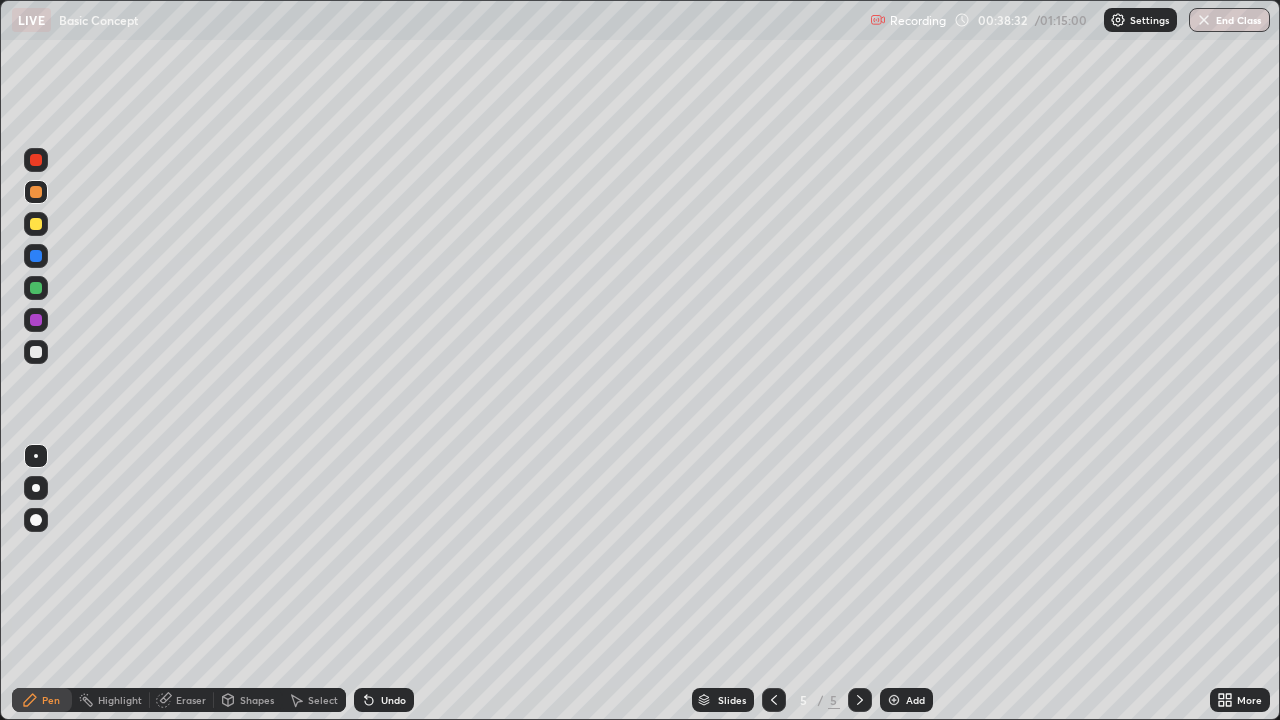 click on "Undo" at bounding box center (384, 700) 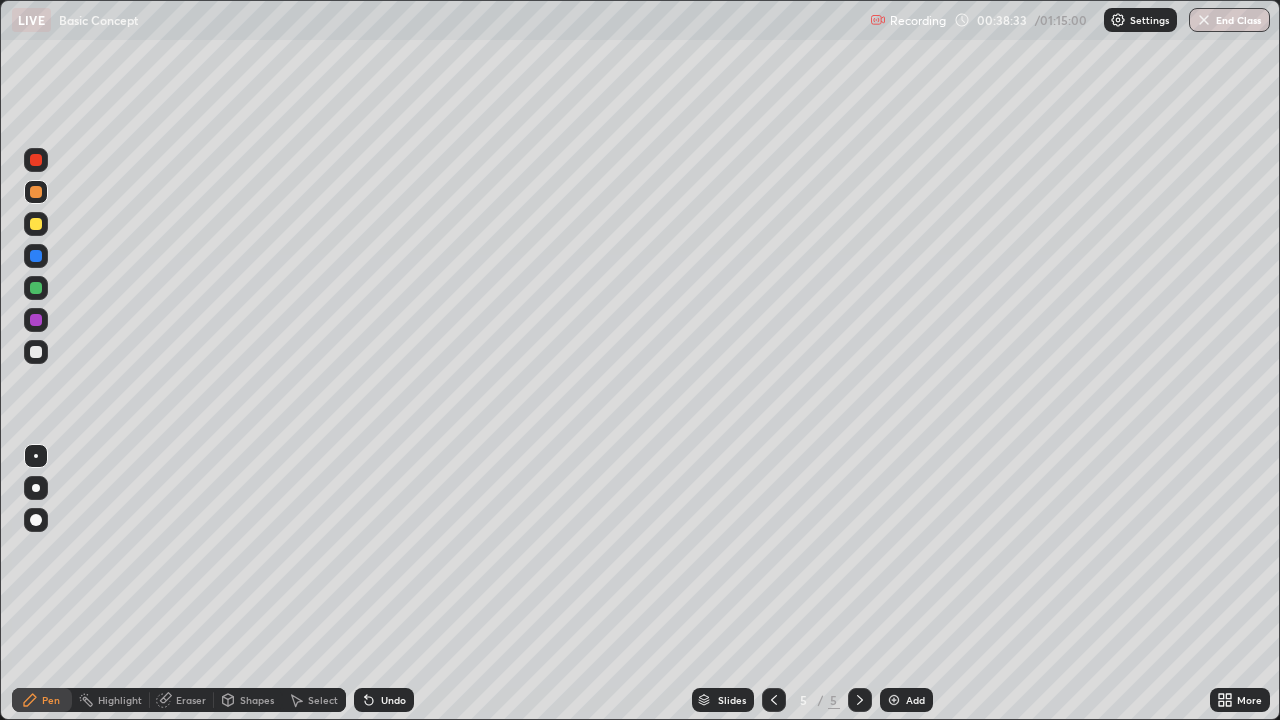 click on "Undo" at bounding box center [384, 700] 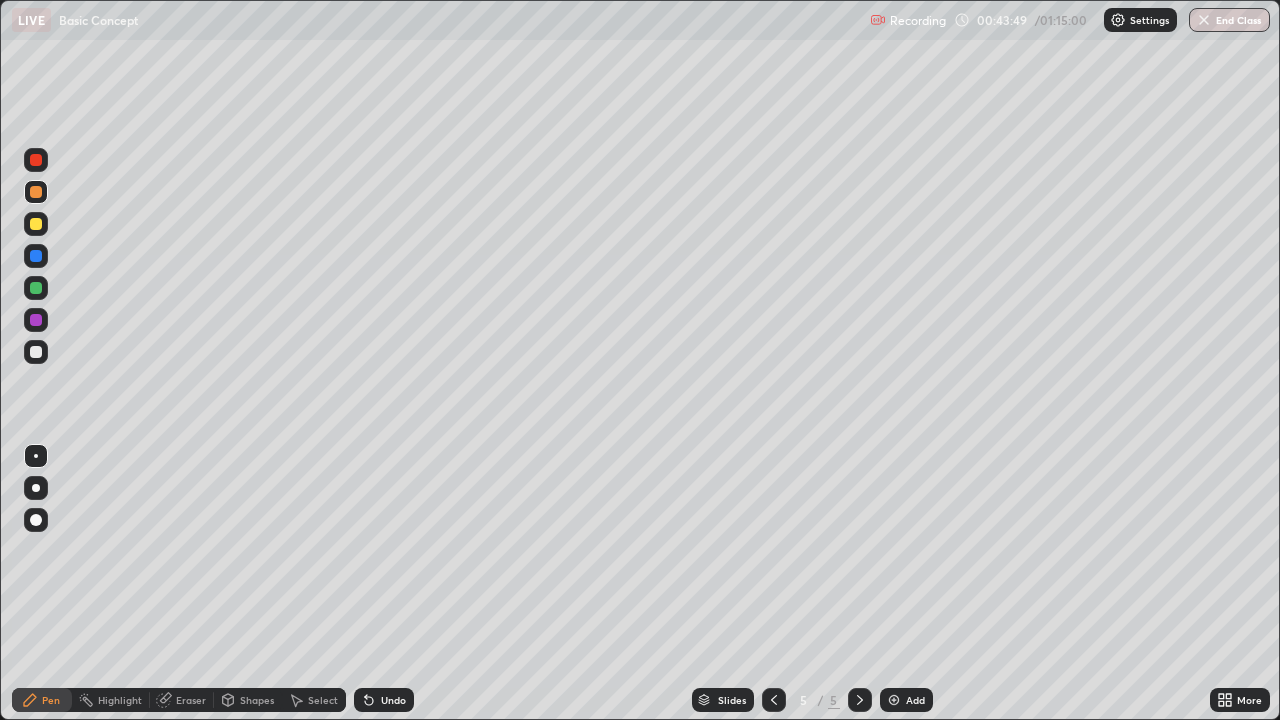 click on "Eraser" at bounding box center (191, 700) 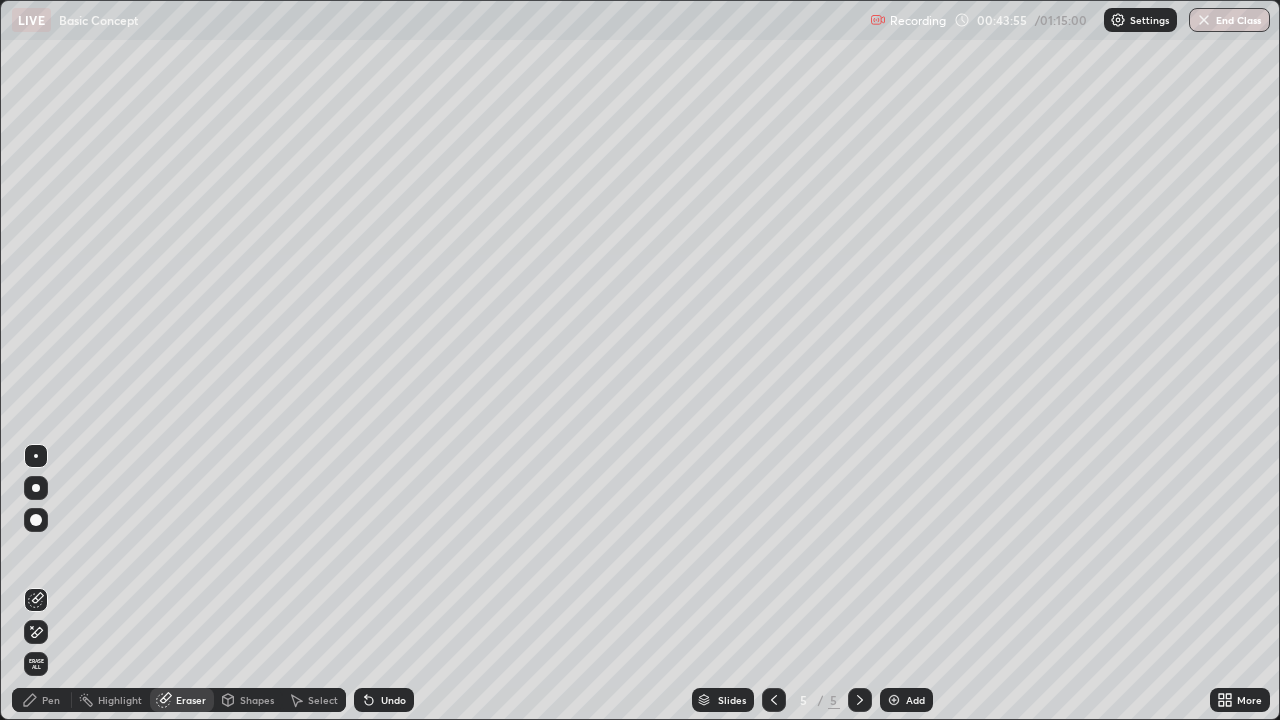 click on "Pen" at bounding box center (51, 700) 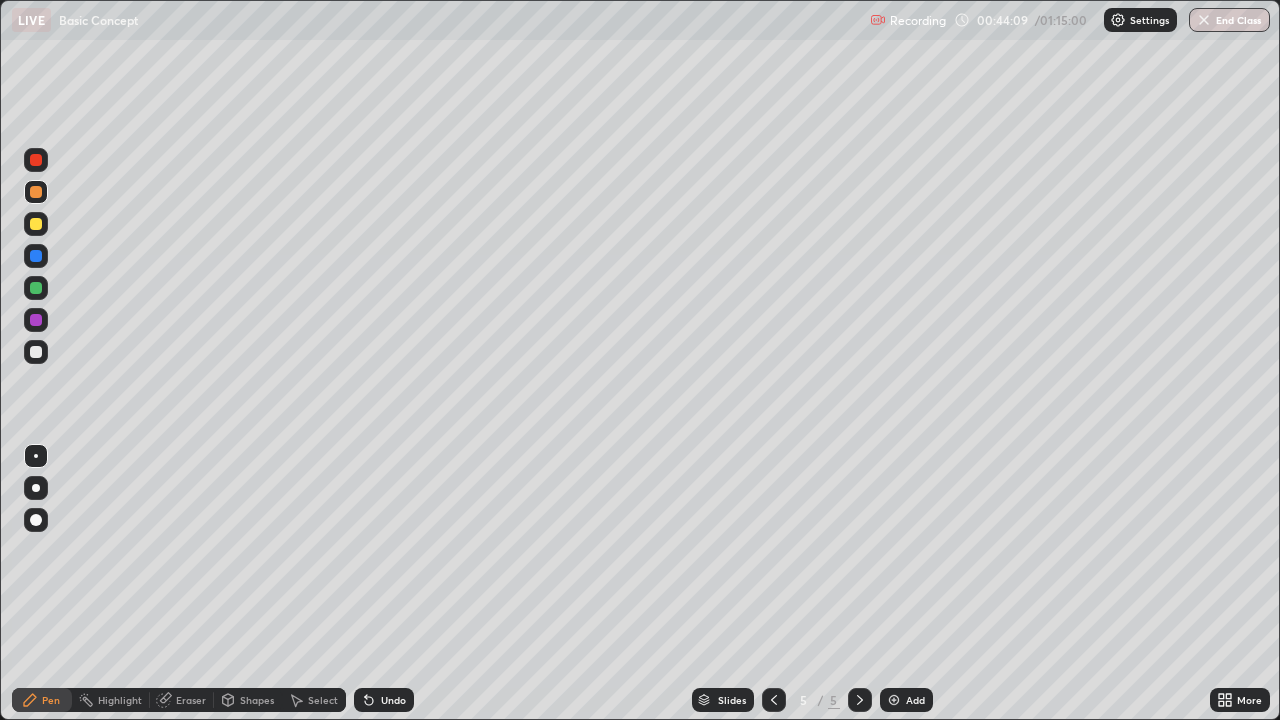 click at bounding box center [894, 700] 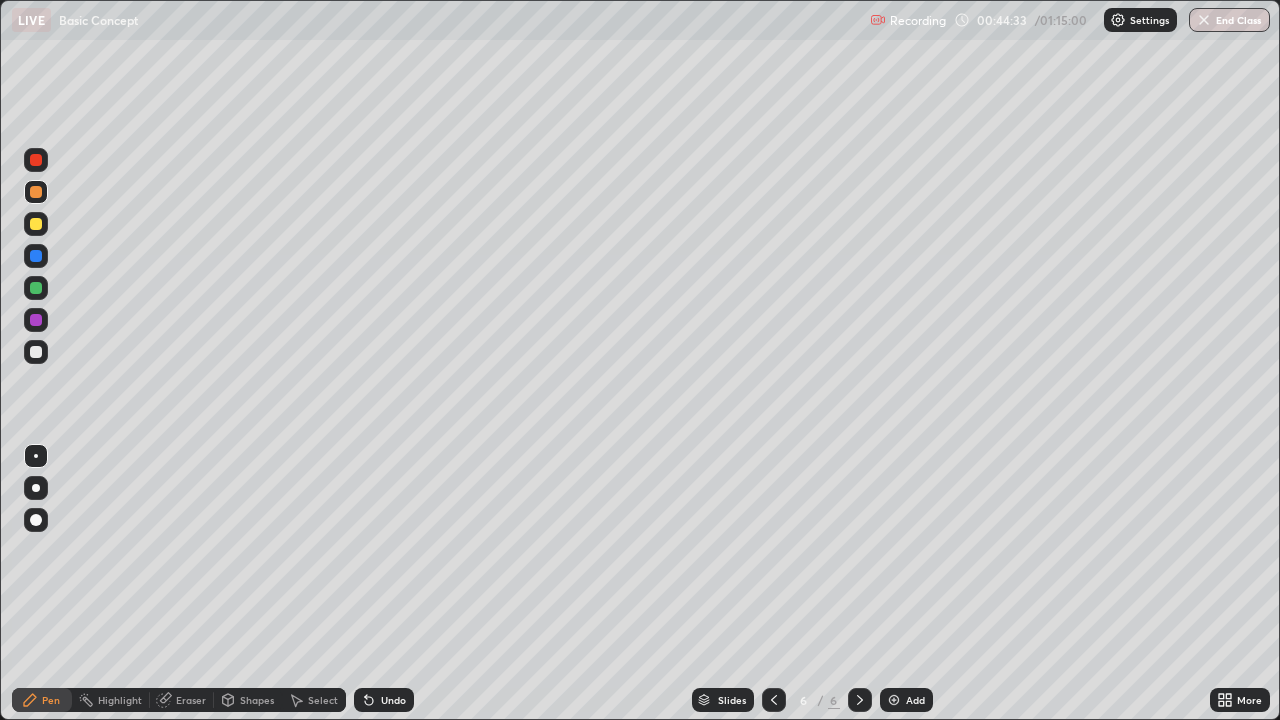 click at bounding box center (36, 256) 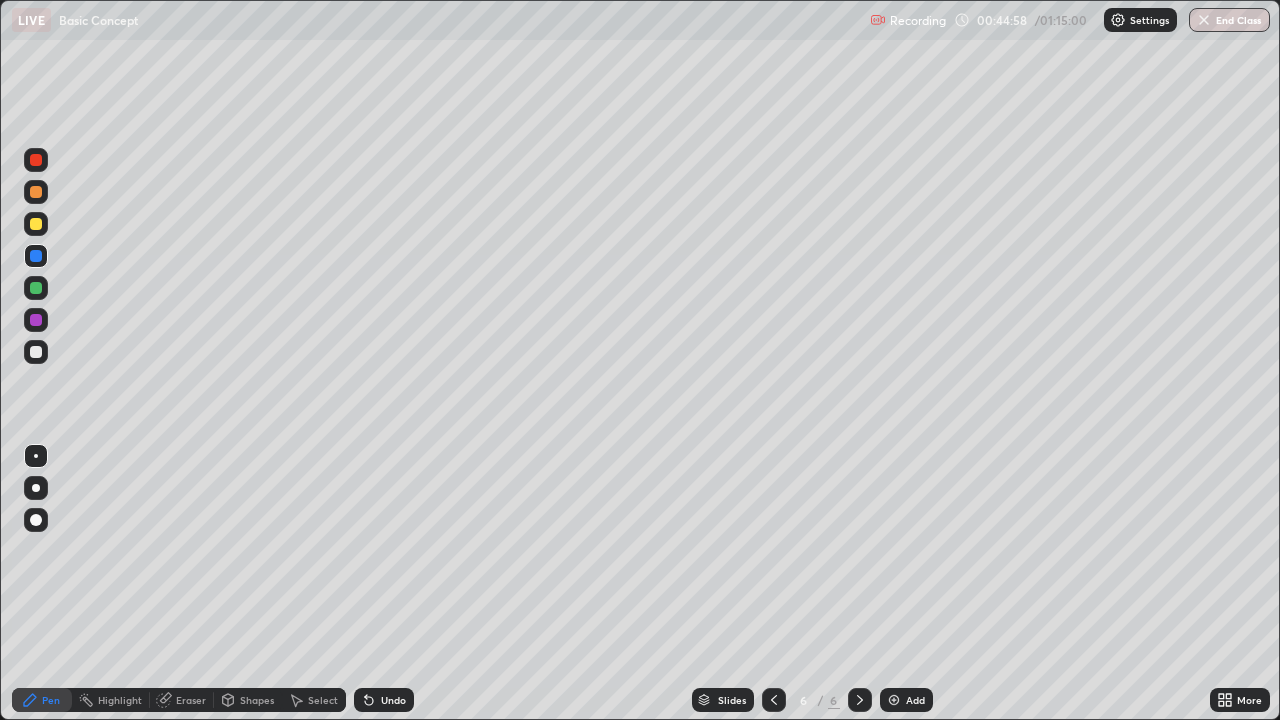 click at bounding box center (36, 320) 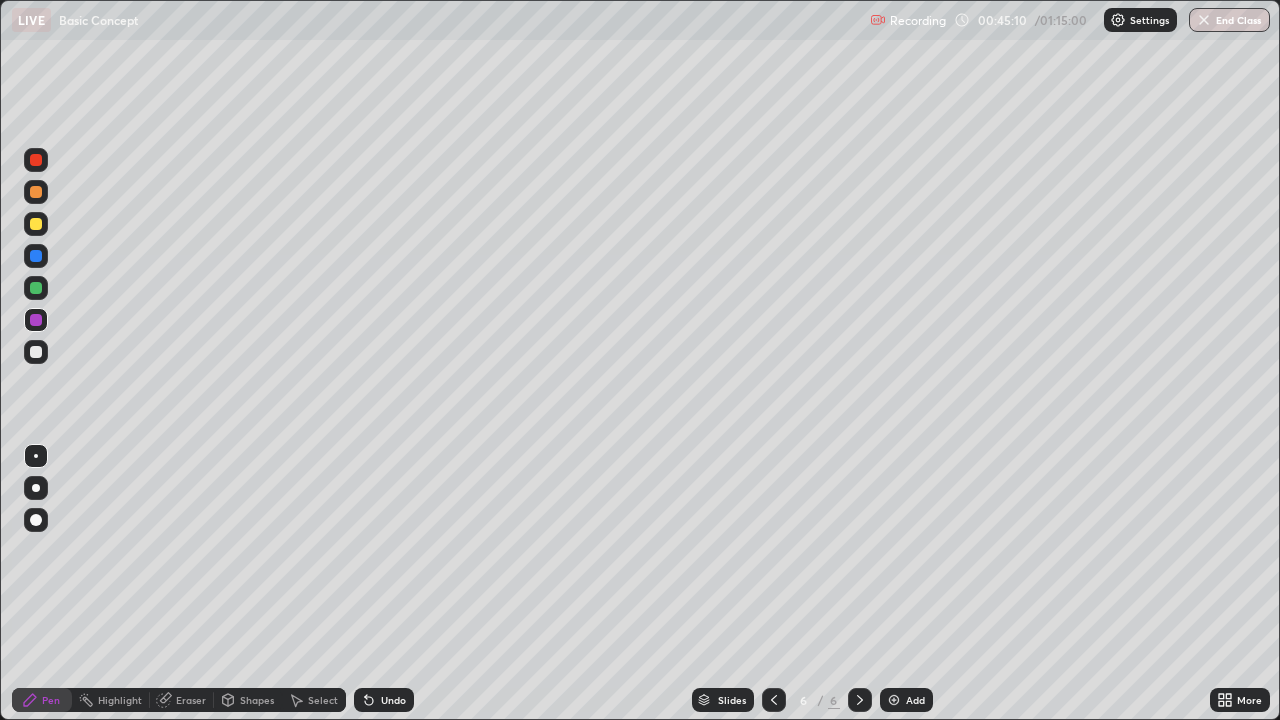 click on "Undo" at bounding box center (393, 700) 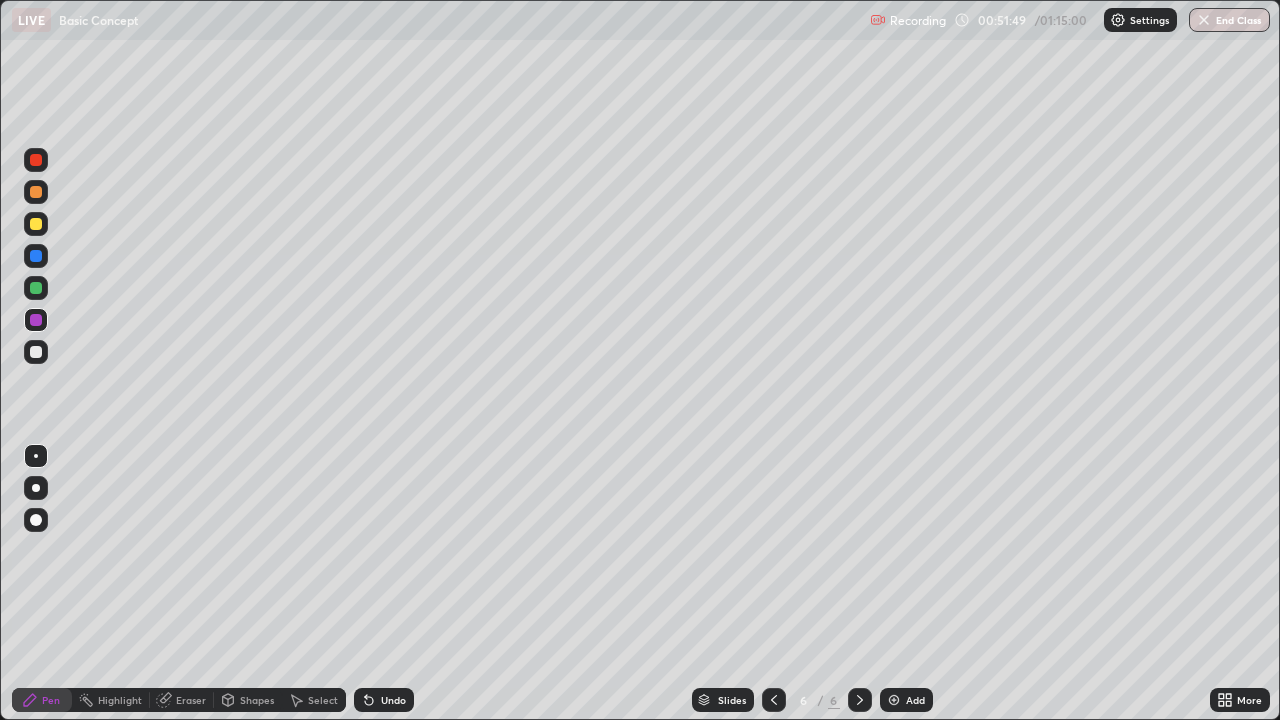 click 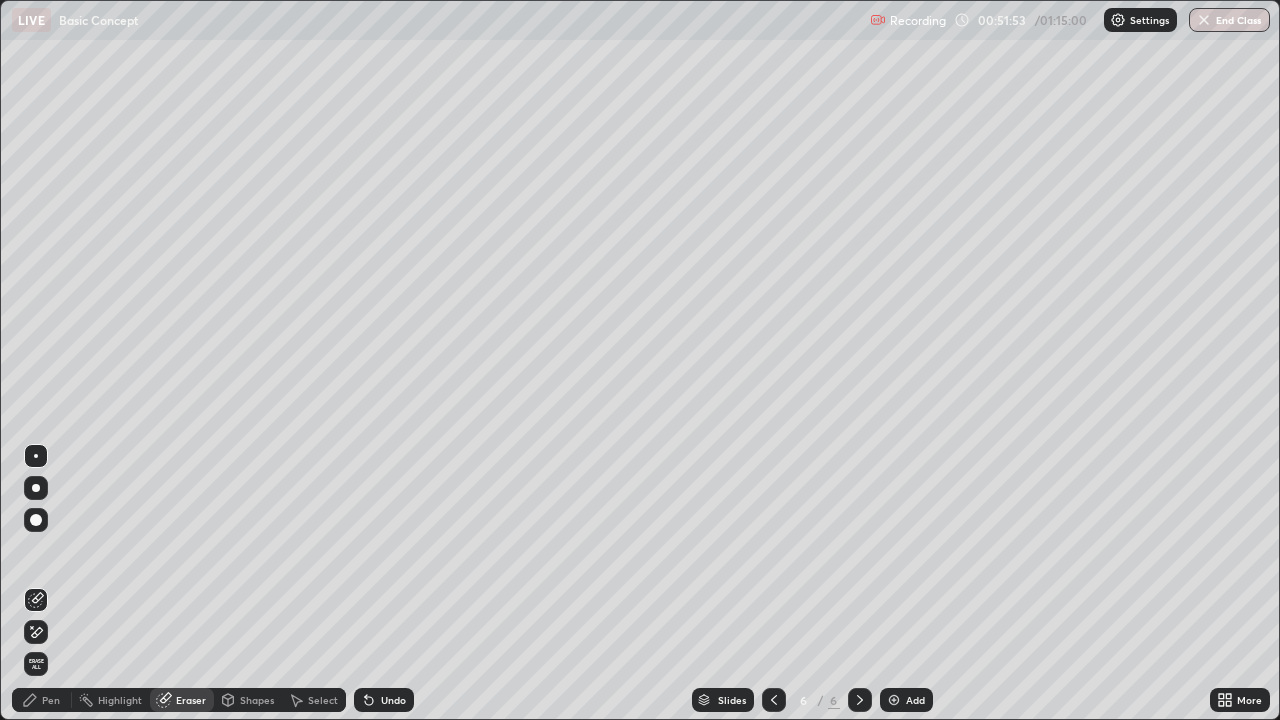 click on "Pen" at bounding box center (51, 700) 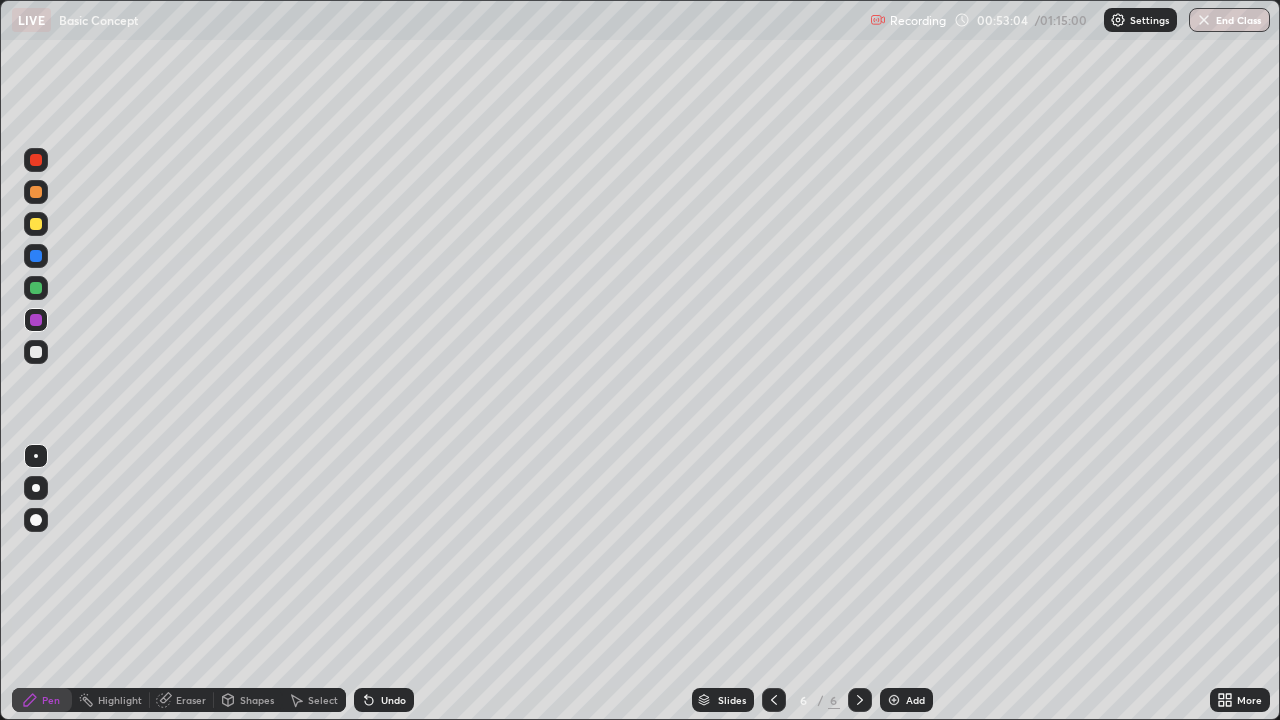 click at bounding box center (36, 256) 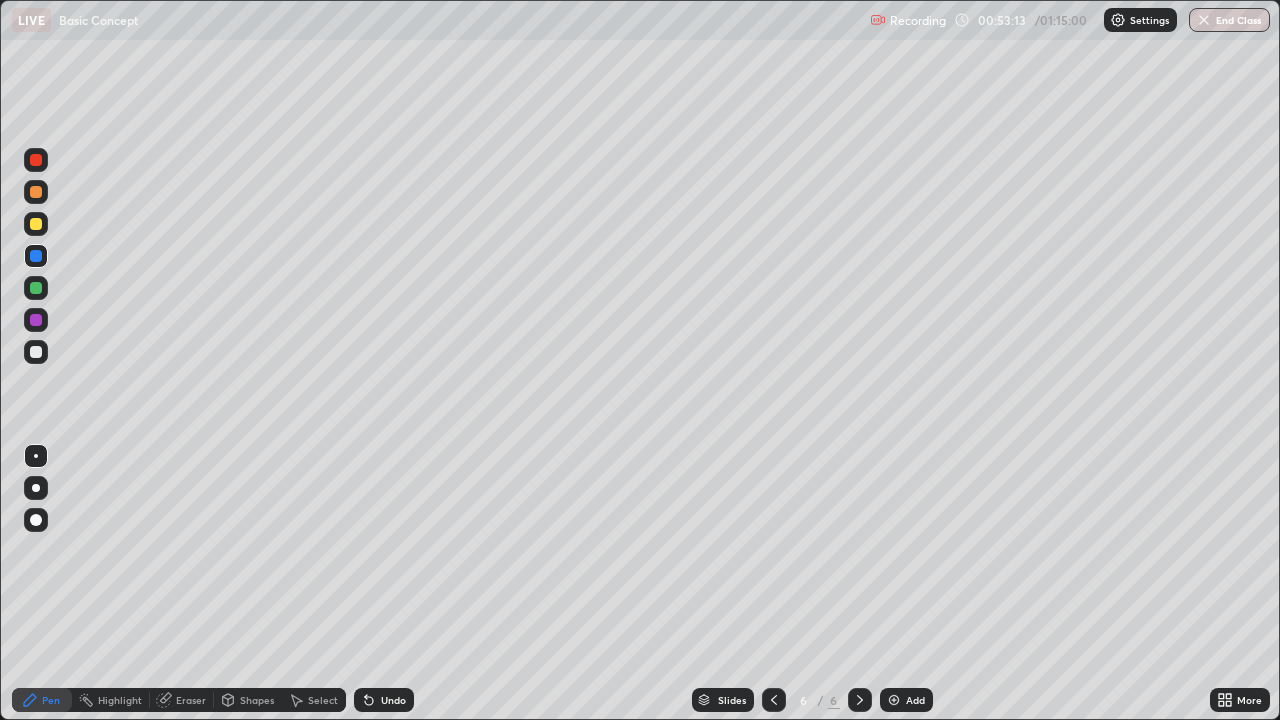 click on "Undo" at bounding box center (393, 700) 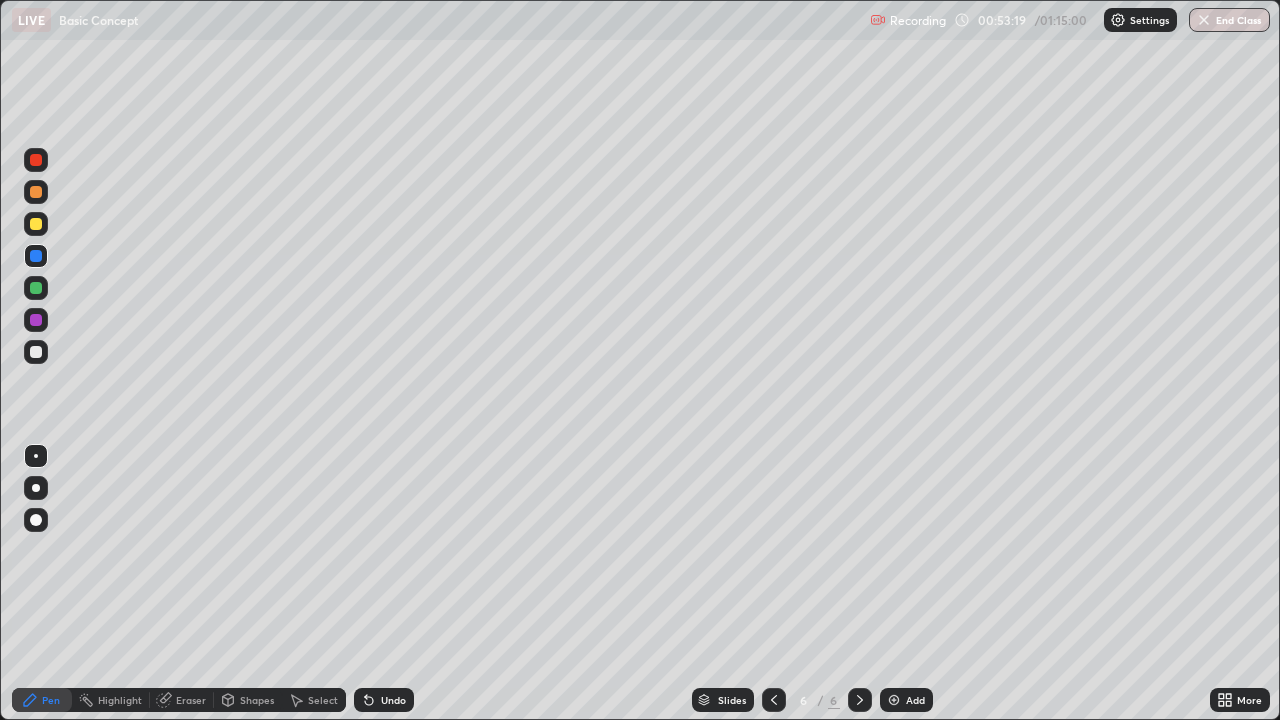 click at bounding box center [36, 224] 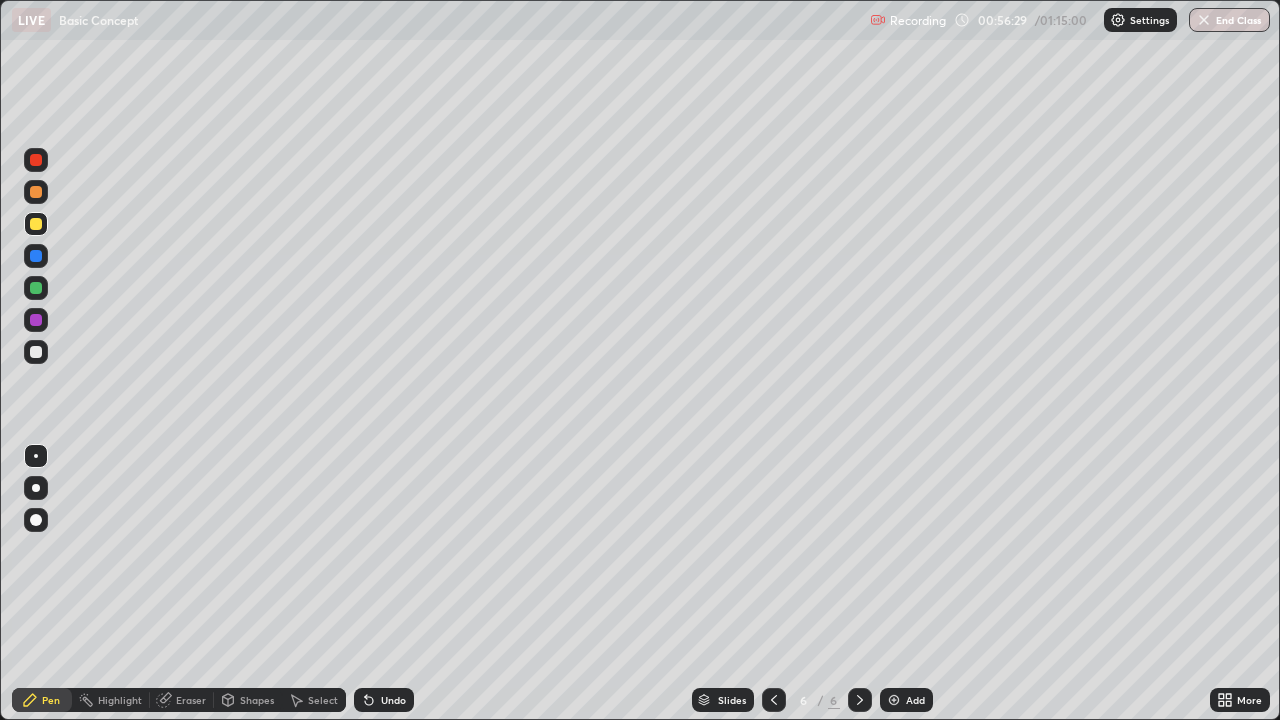 click on "Add" at bounding box center (906, 700) 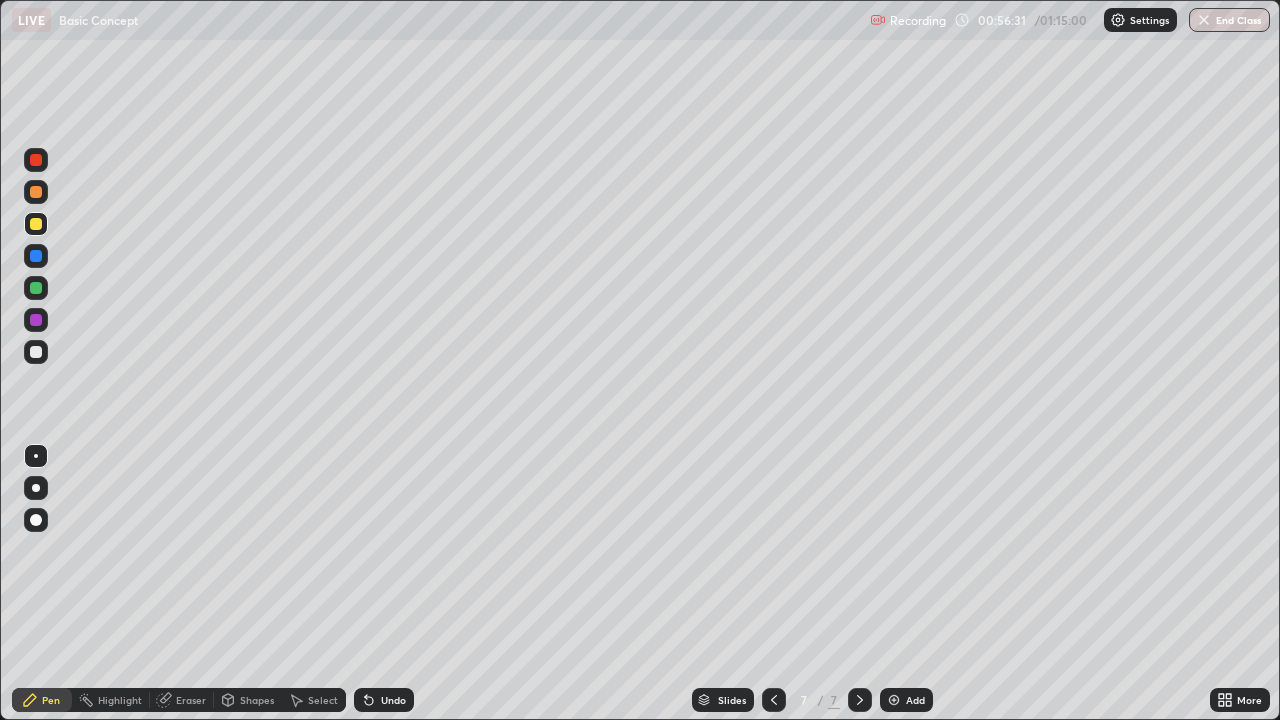 click 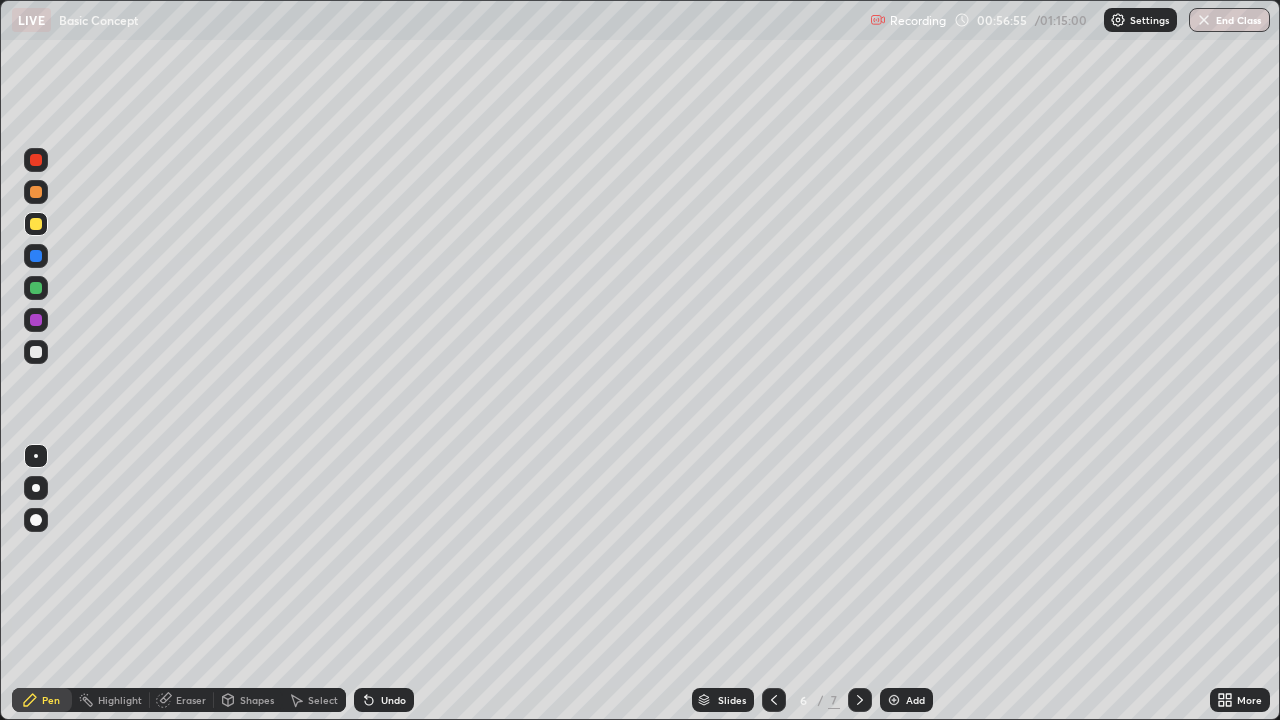 click on "Undo" at bounding box center (393, 700) 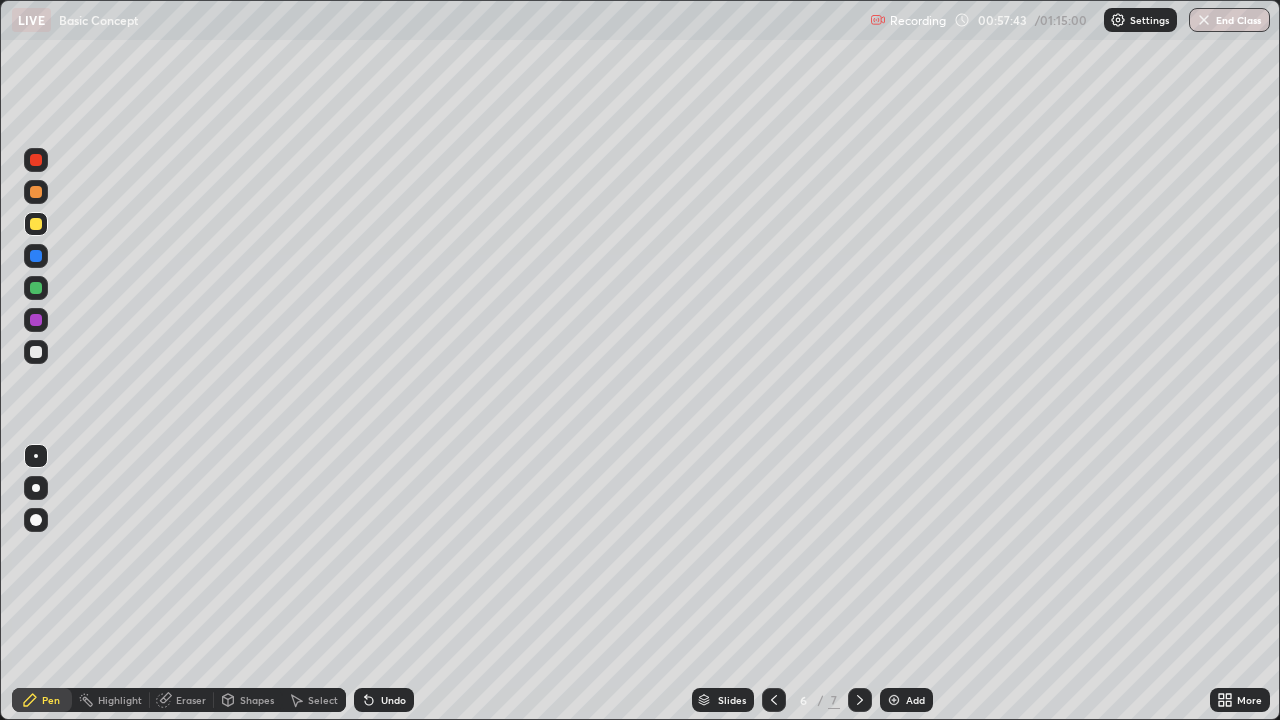 click on "Slides 6 / 7 Add" at bounding box center (812, 700) 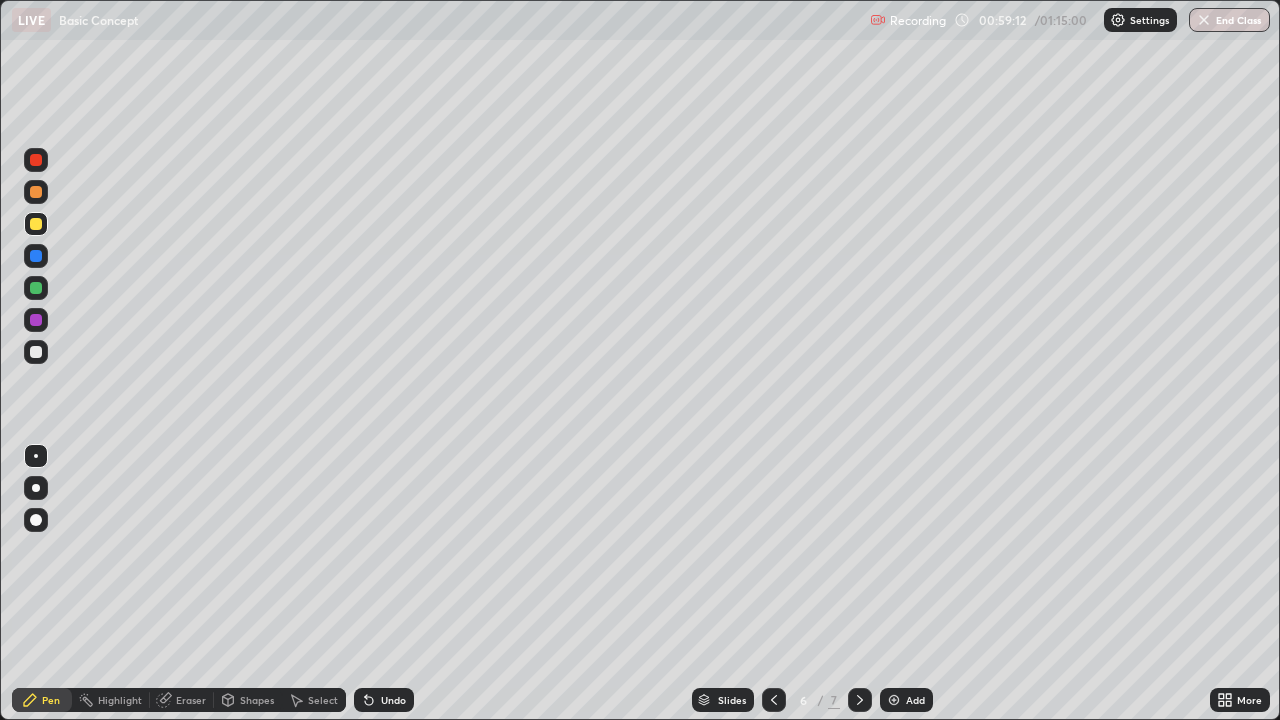 click at bounding box center (894, 700) 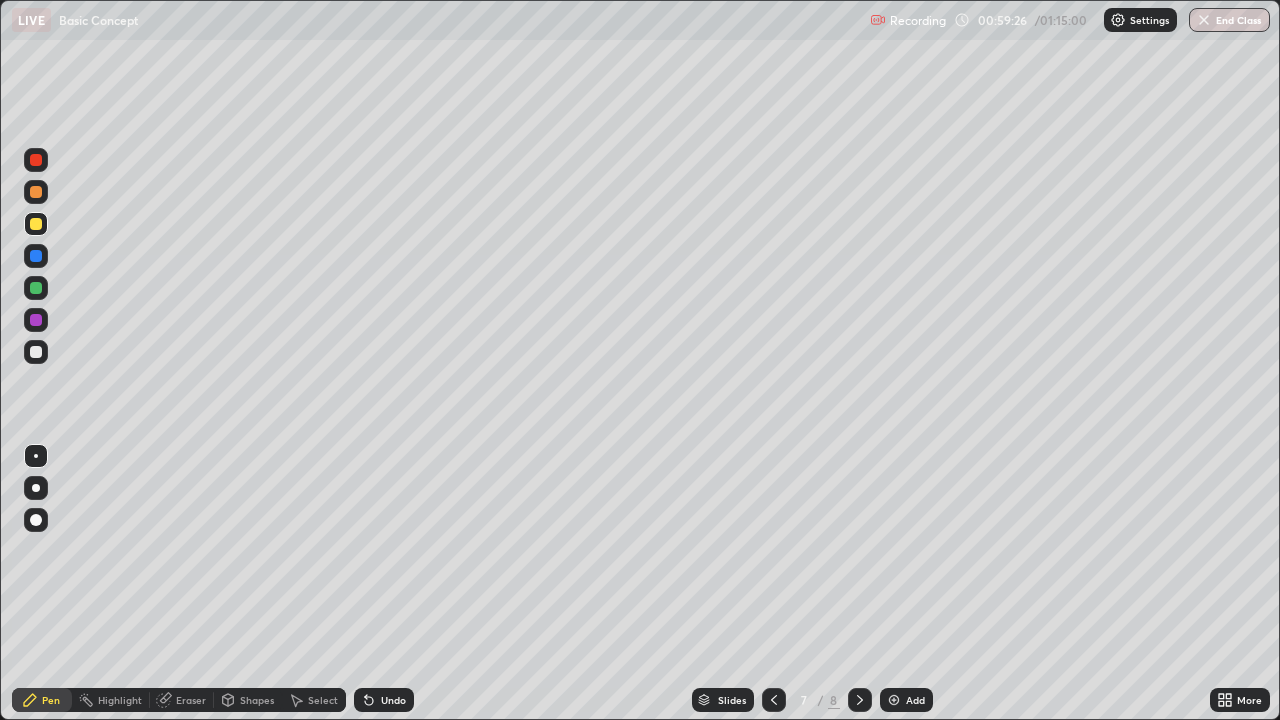 click on "Undo" at bounding box center [393, 700] 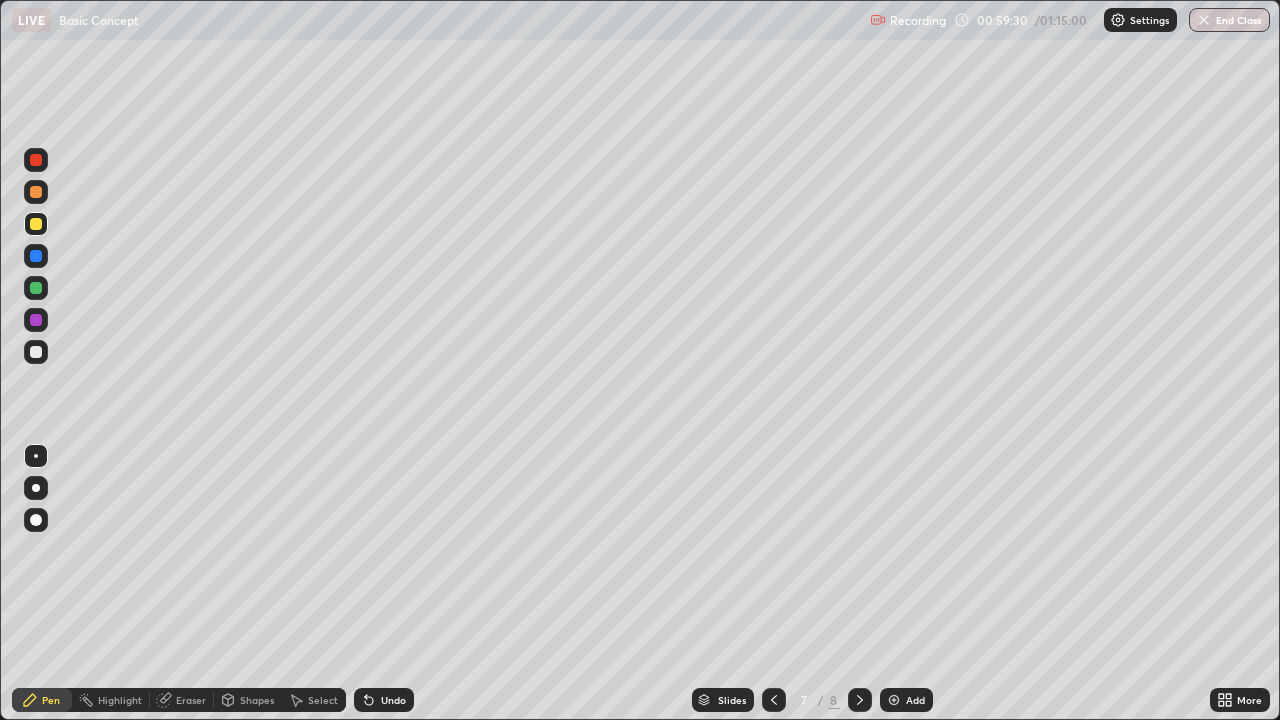 click on "Eraser" at bounding box center [191, 700] 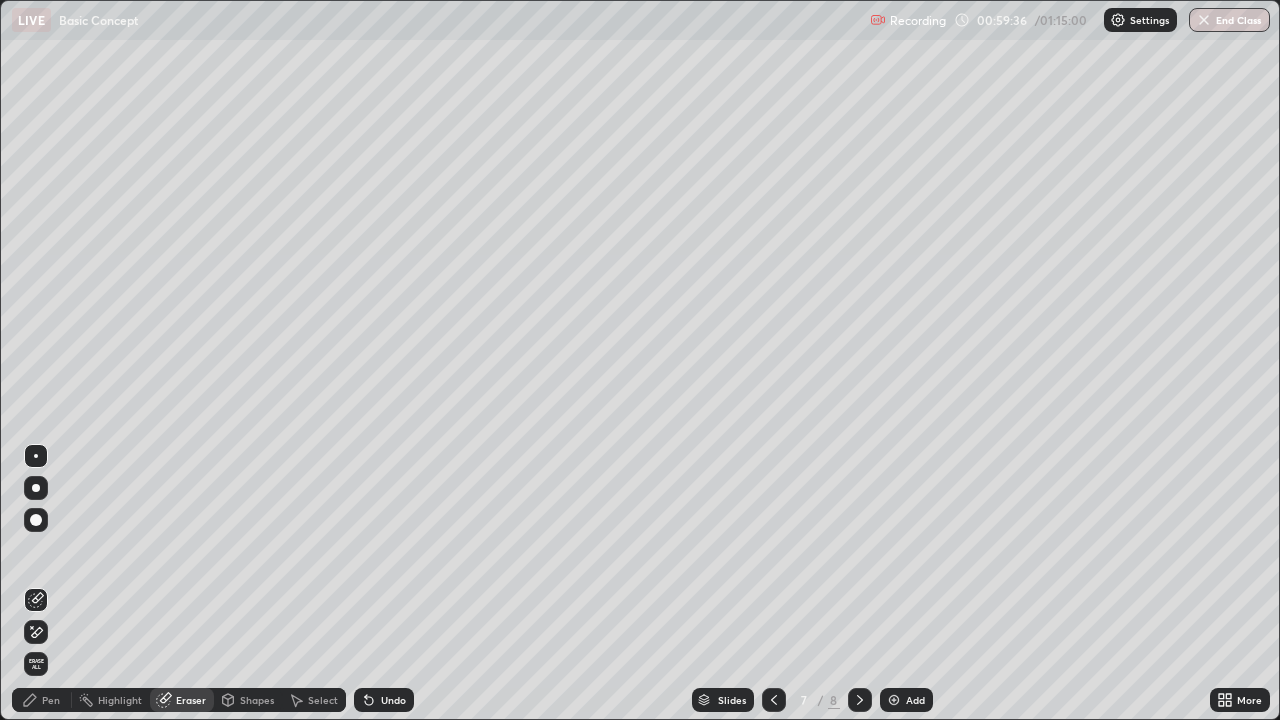 click on "Pen" at bounding box center [51, 700] 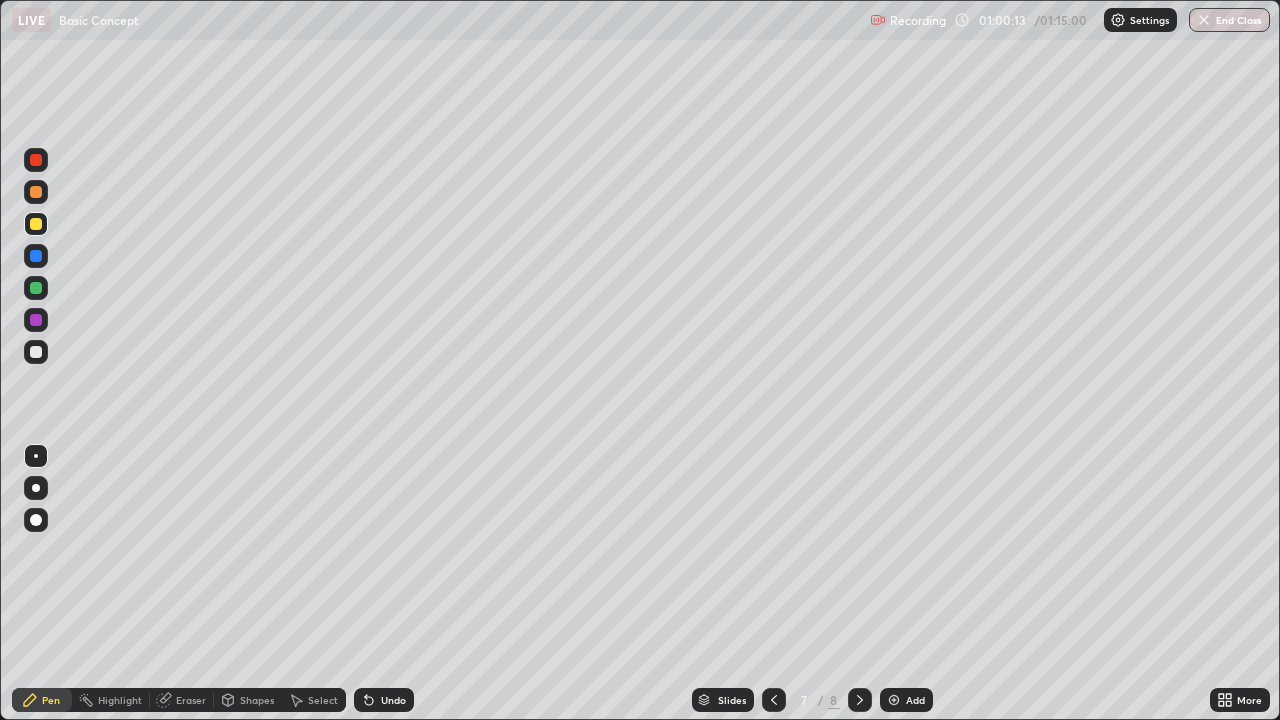 click at bounding box center (36, 256) 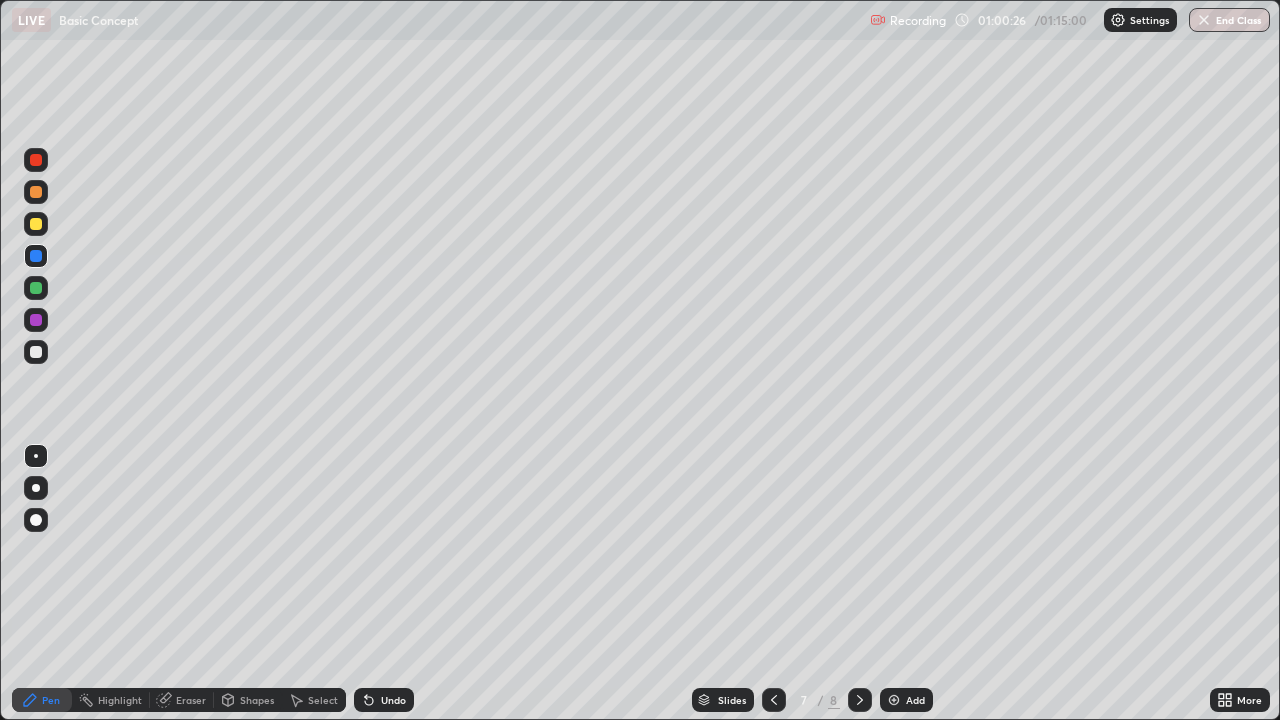 click at bounding box center (36, 224) 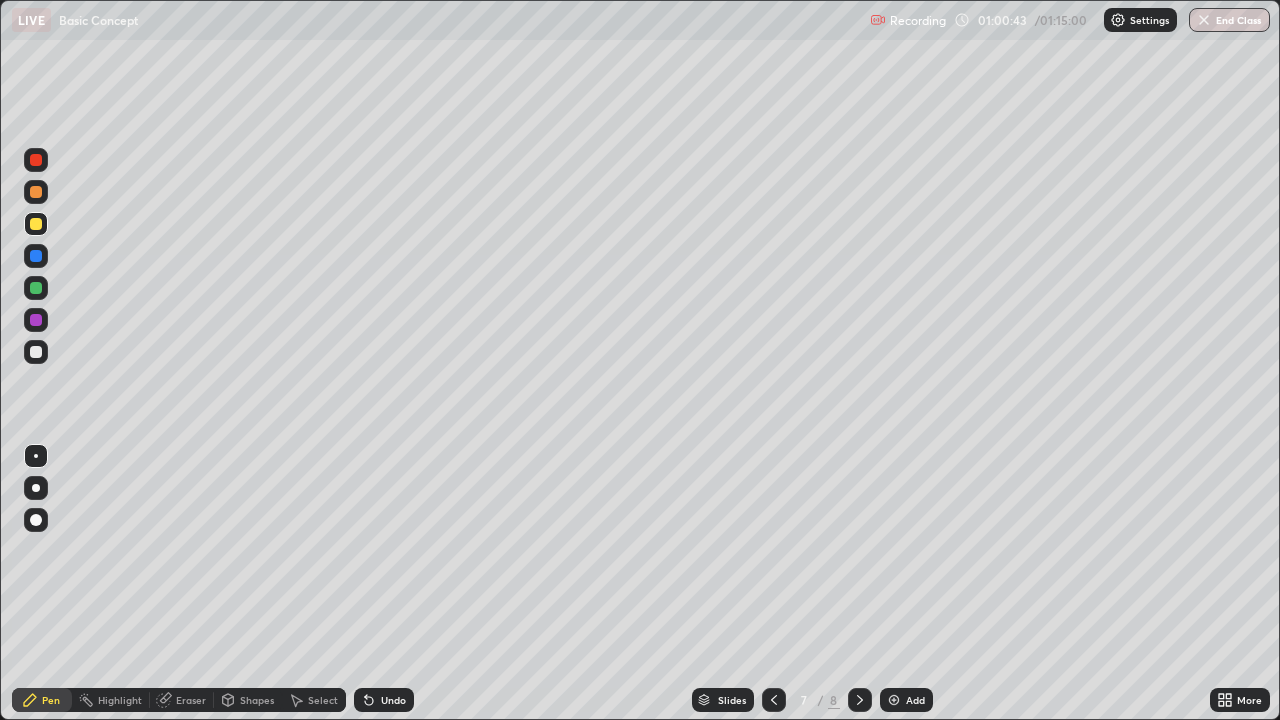 click at bounding box center (36, 320) 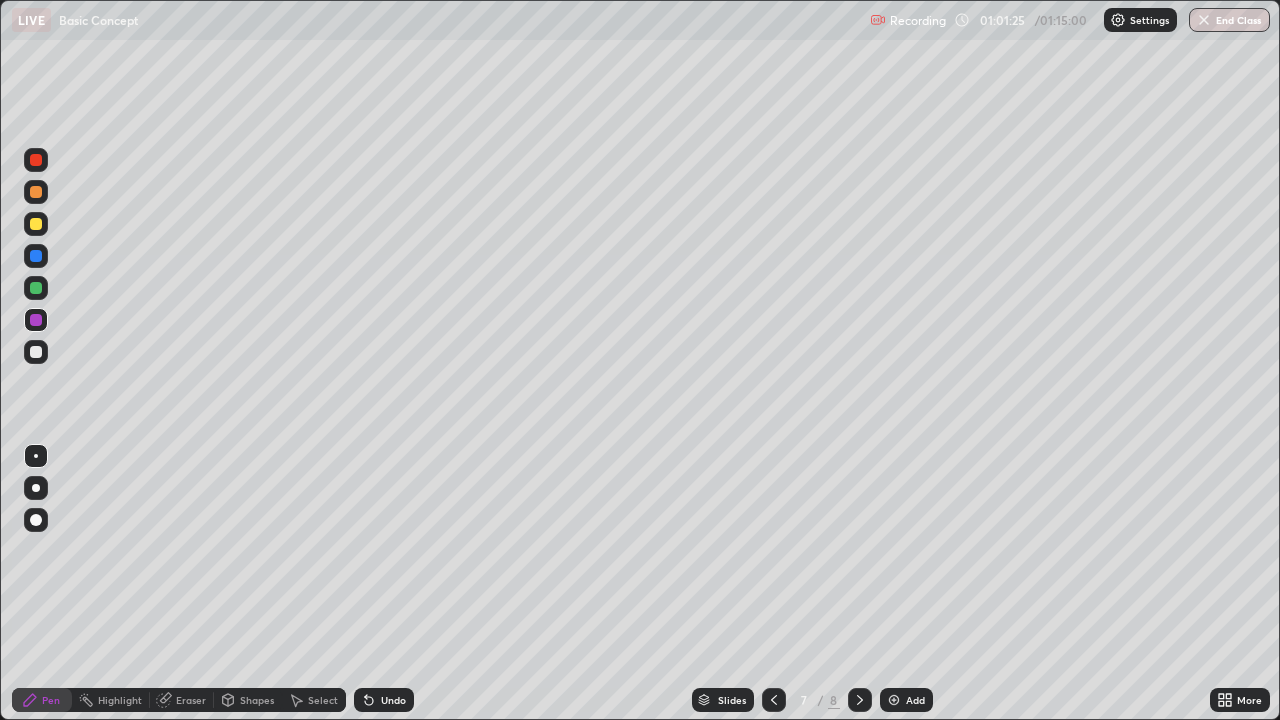click on "Undo" at bounding box center [393, 700] 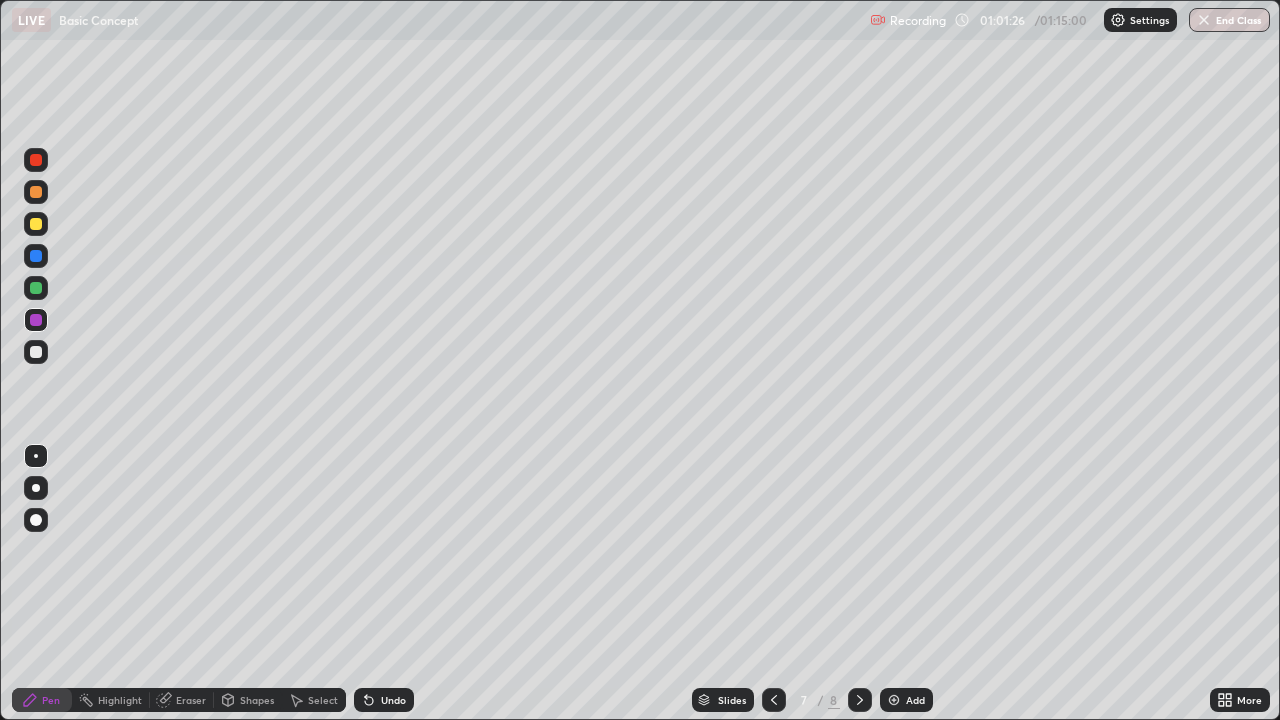 click on "Undo" at bounding box center [393, 700] 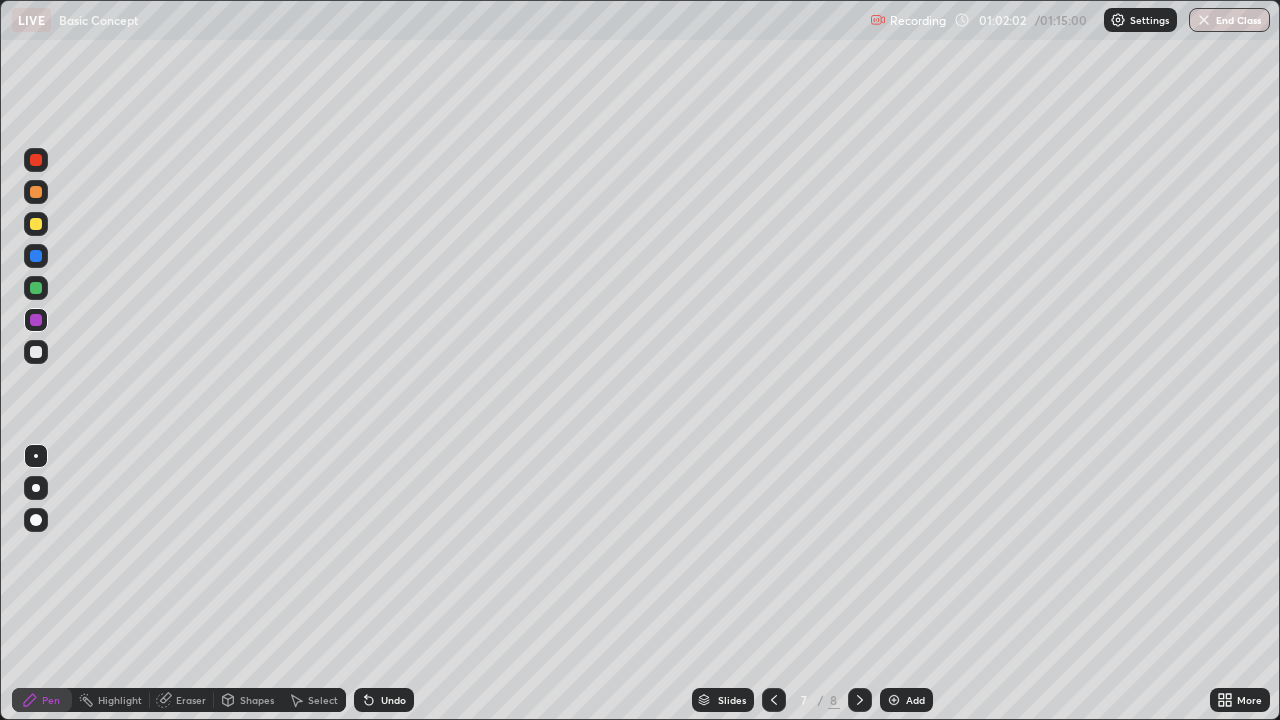 click on "Undo" at bounding box center [393, 700] 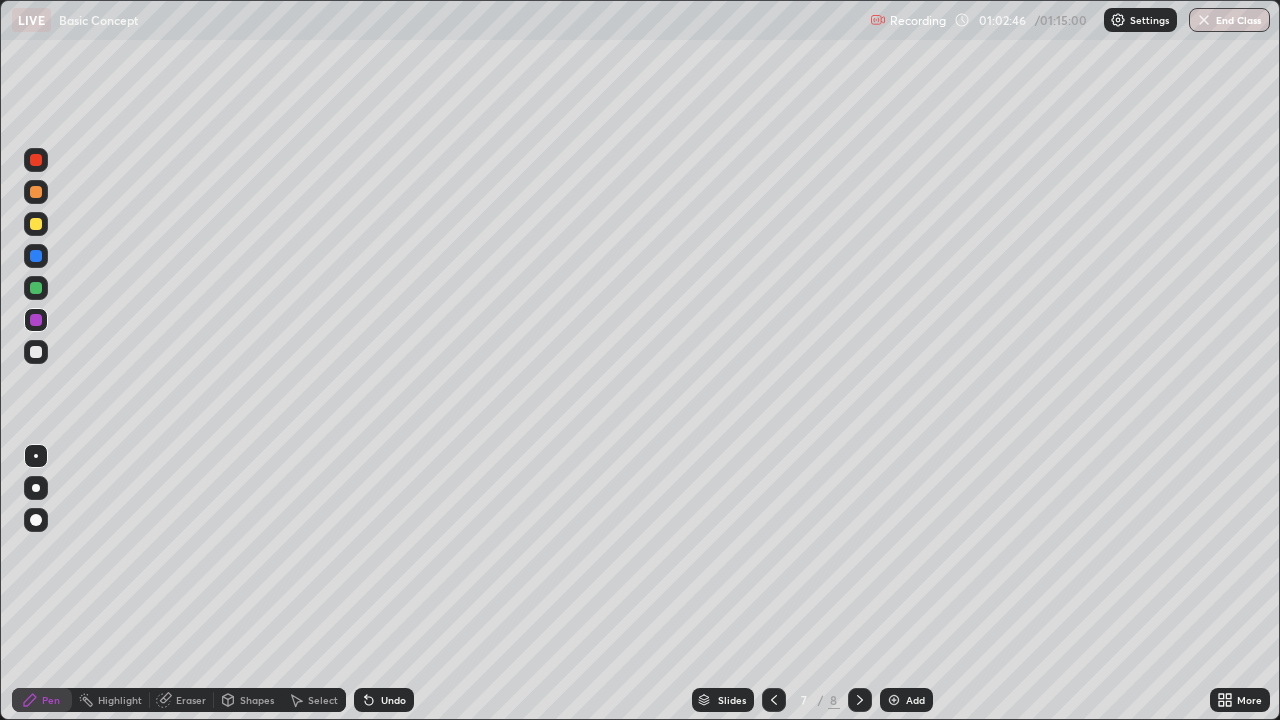 click on "Undo" at bounding box center (393, 700) 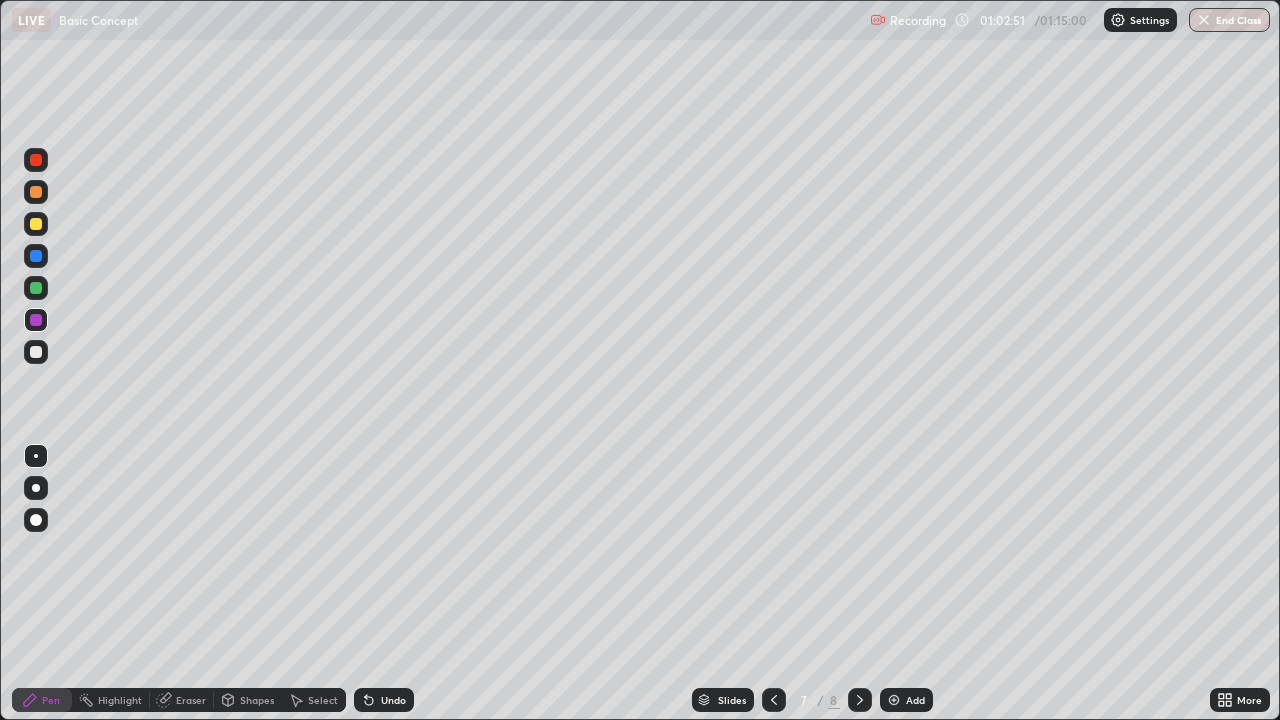 click on "Eraser" at bounding box center [191, 700] 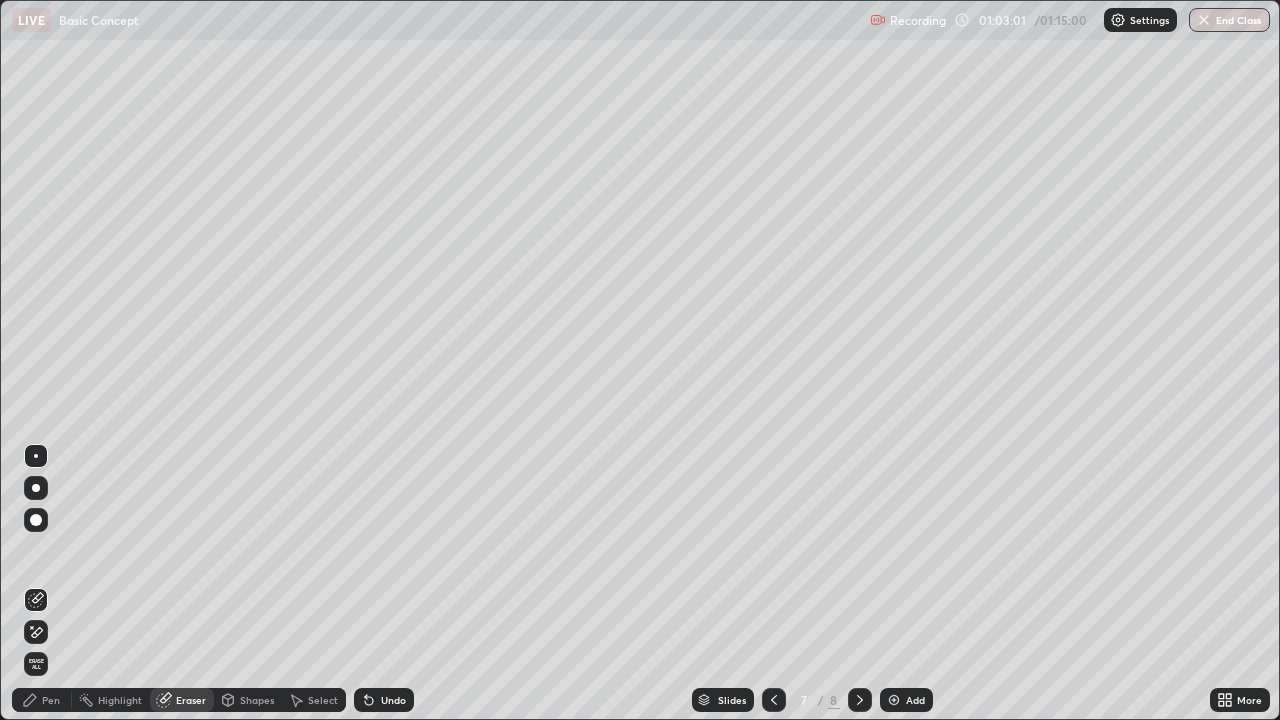 click on "Pen" at bounding box center (51, 700) 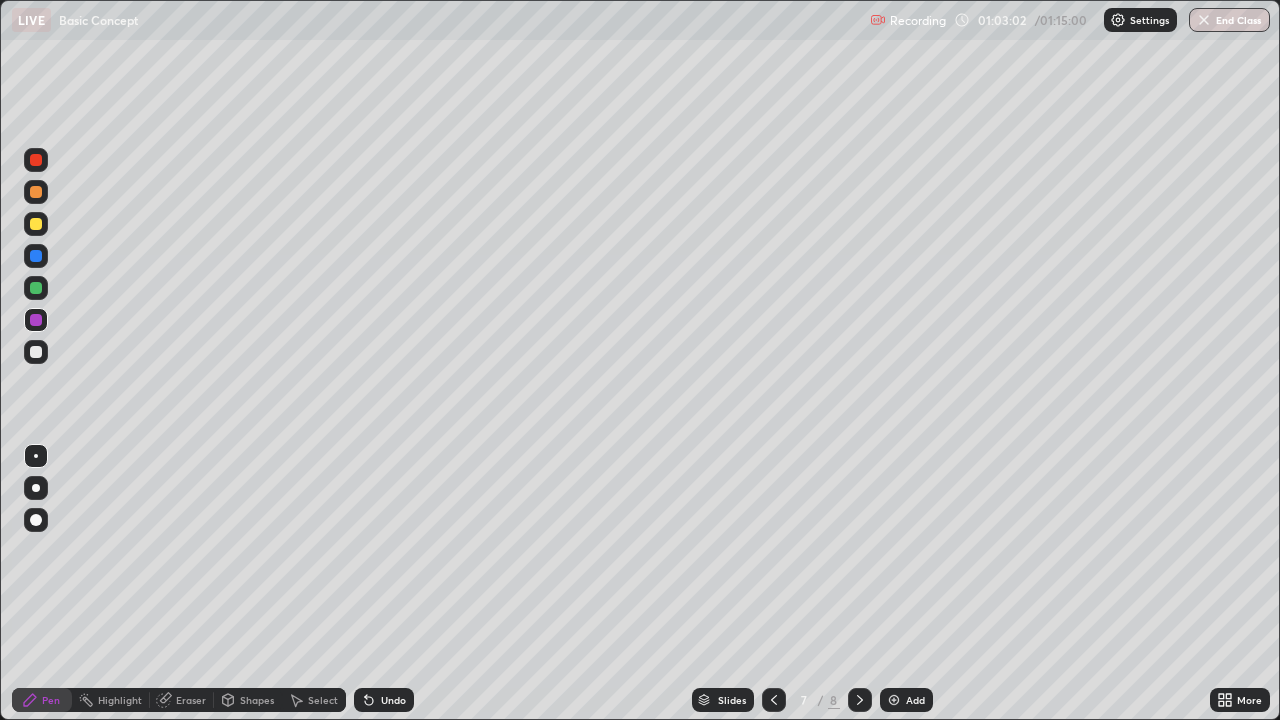 click at bounding box center [36, 256] 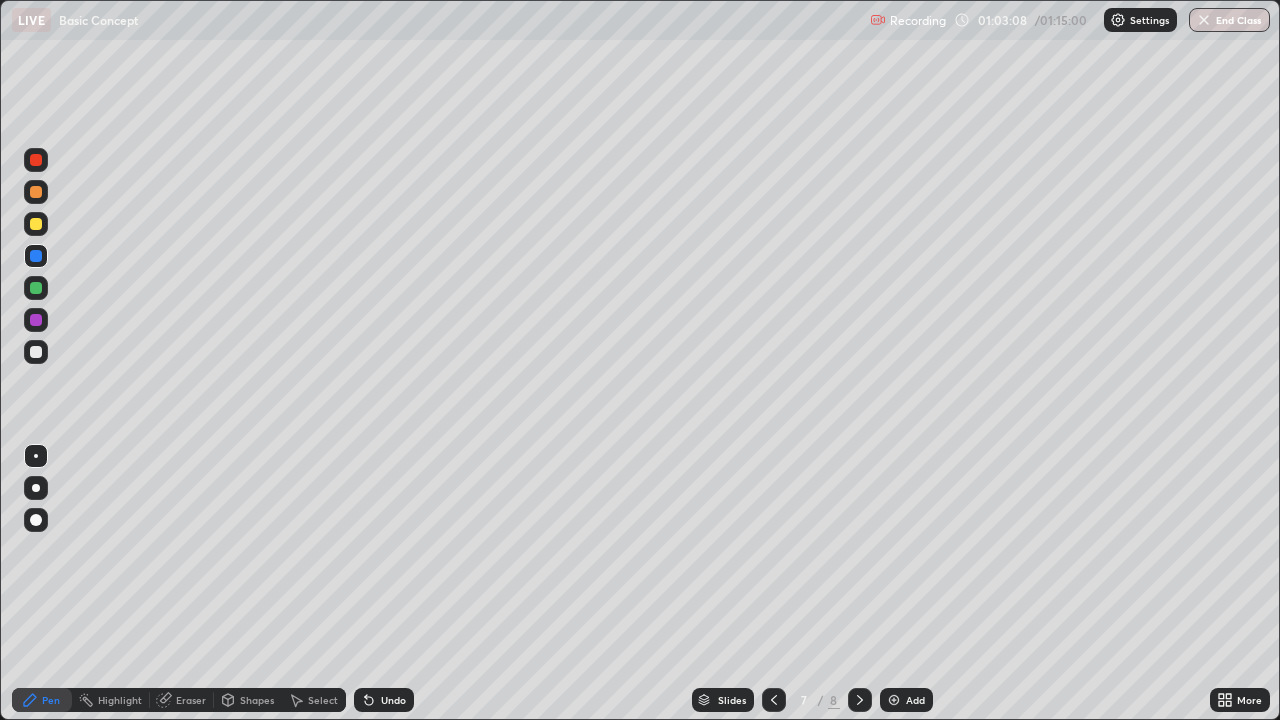 click on "Undo" at bounding box center [393, 700] 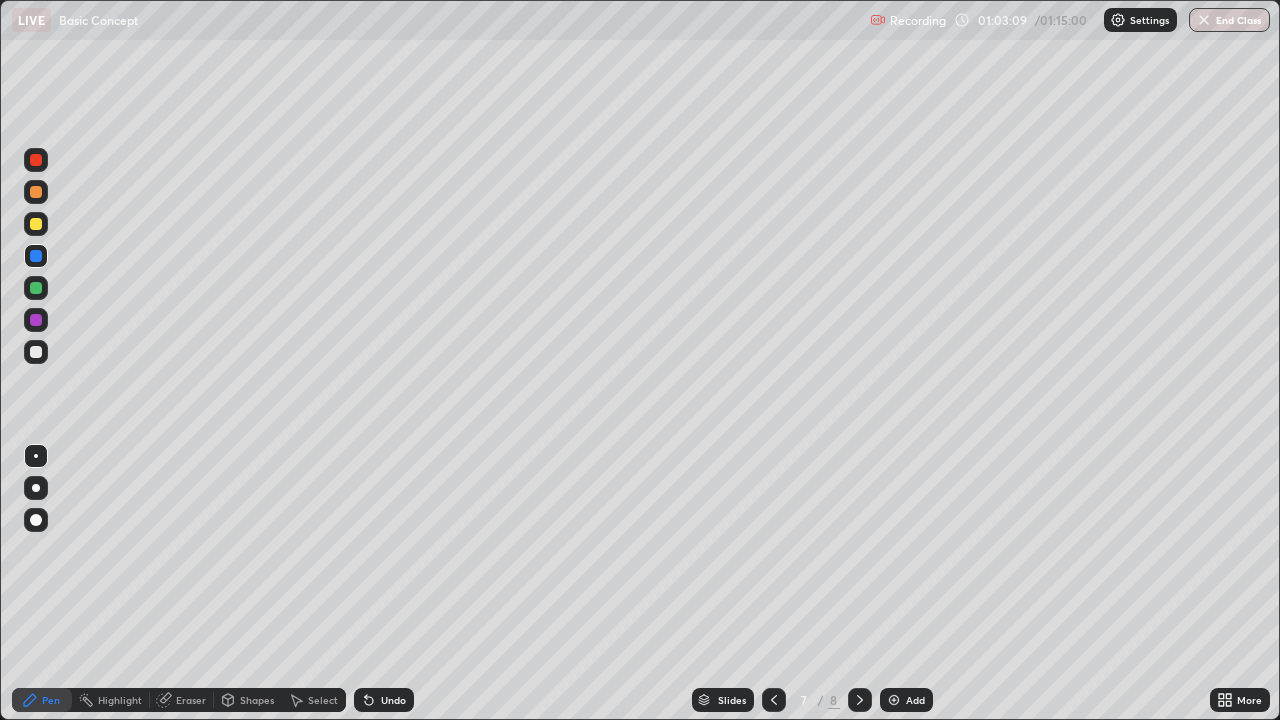 click on "Undo" at bounding box center [393, 700] 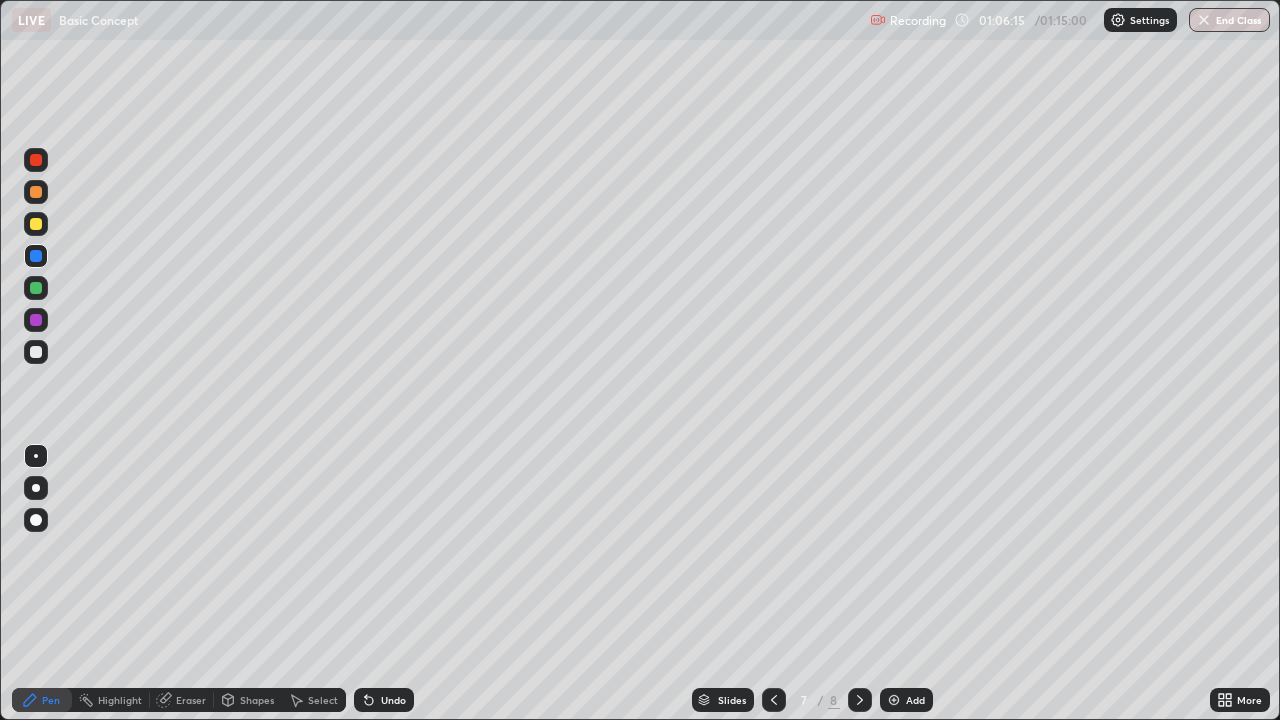 click on "End Class" at bounding box center (1229, 20) 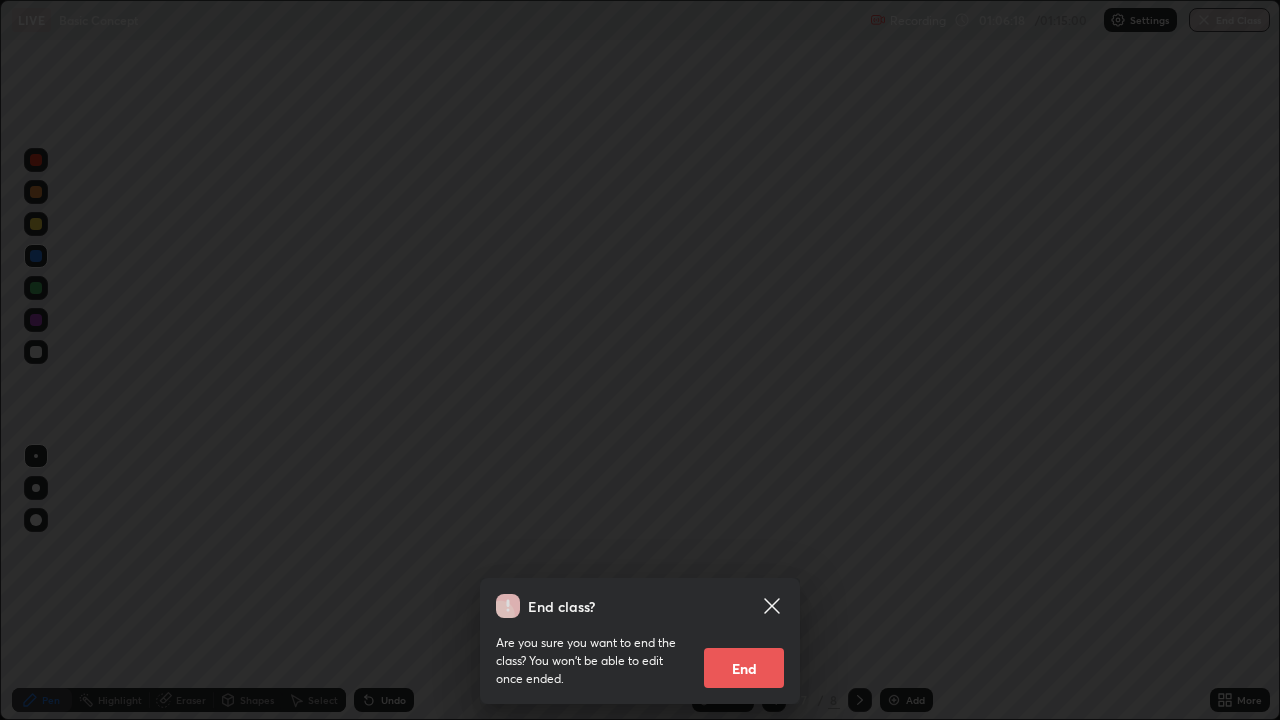 click on "End" at bounding box center [744, 668] 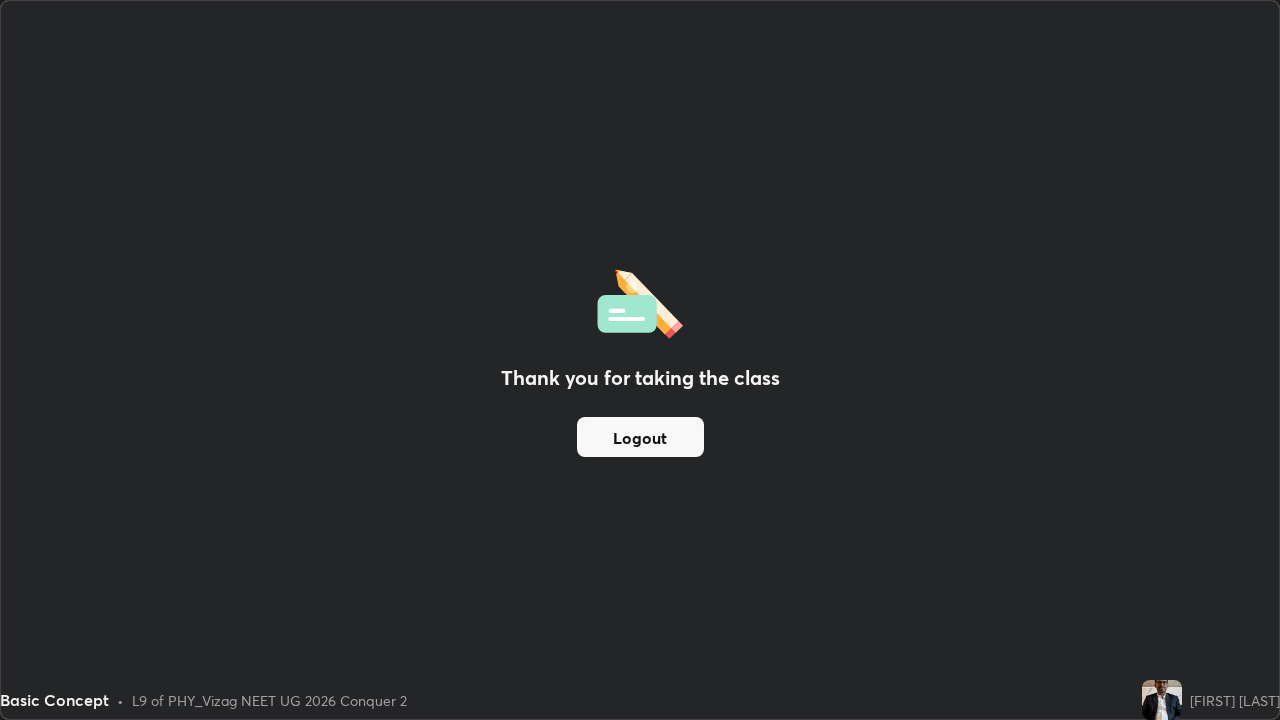 click on "Thank you for taking the class Logout" at bounding box center [640, 360] 